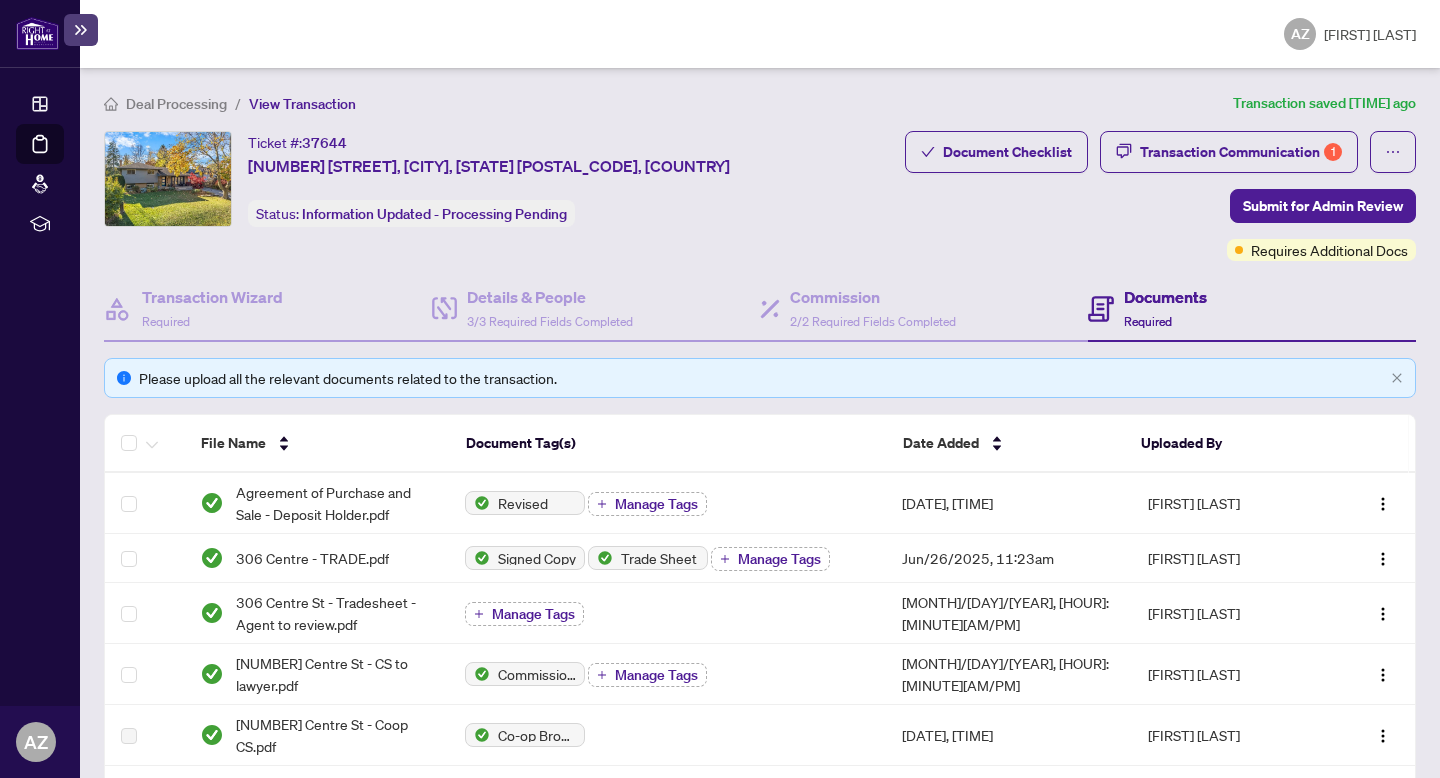 scroll, scrollTop: 0, scrollLeft: 0, axis: both 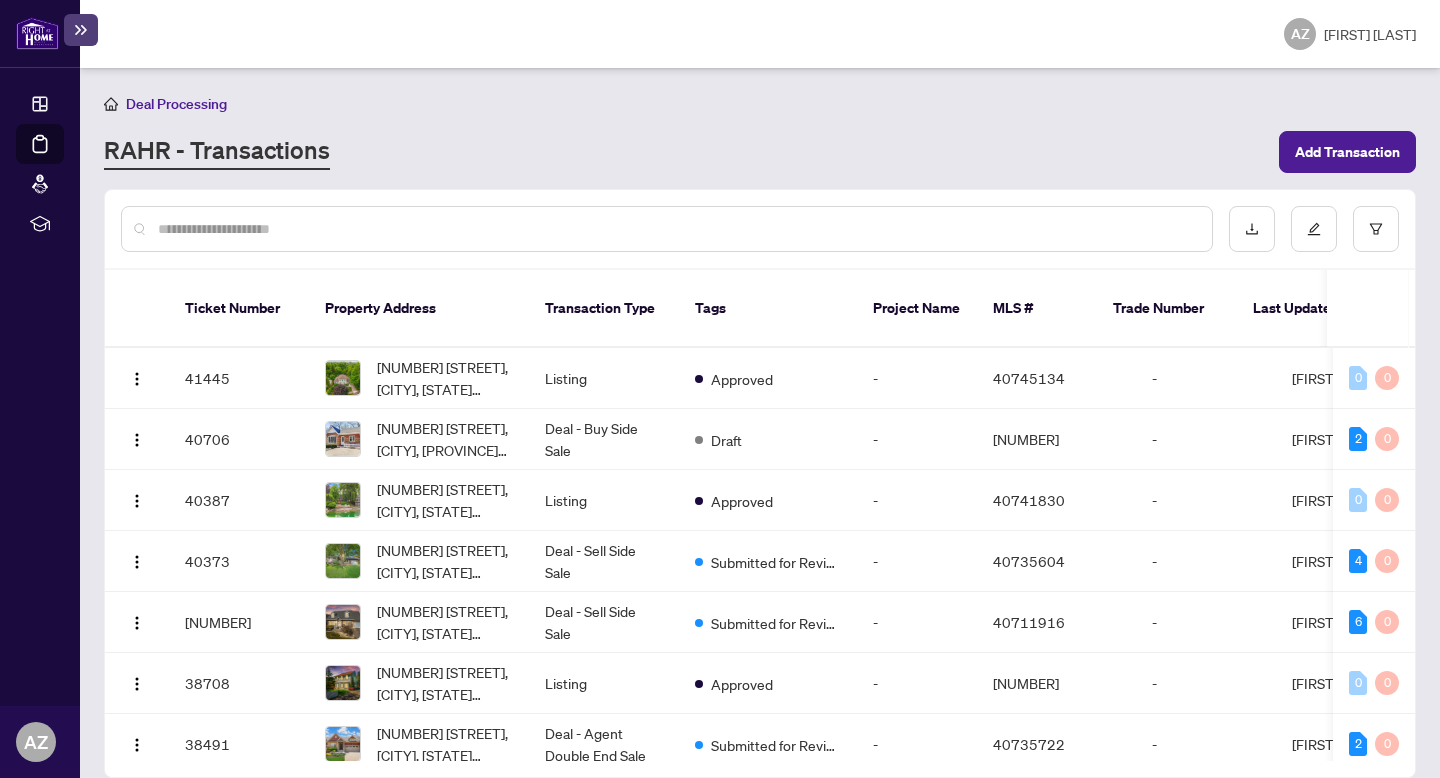 click at bounding box center [677, 229] 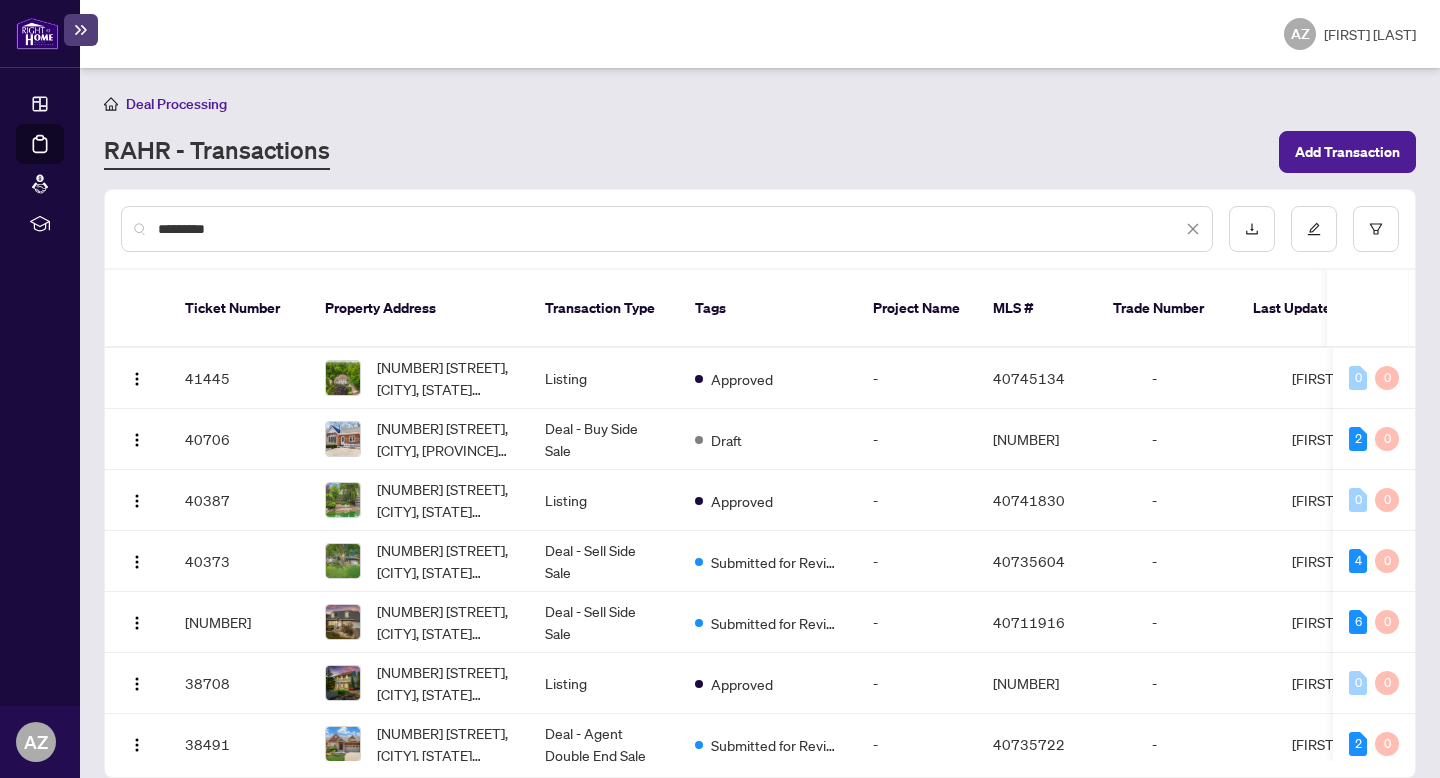 type on "*********" 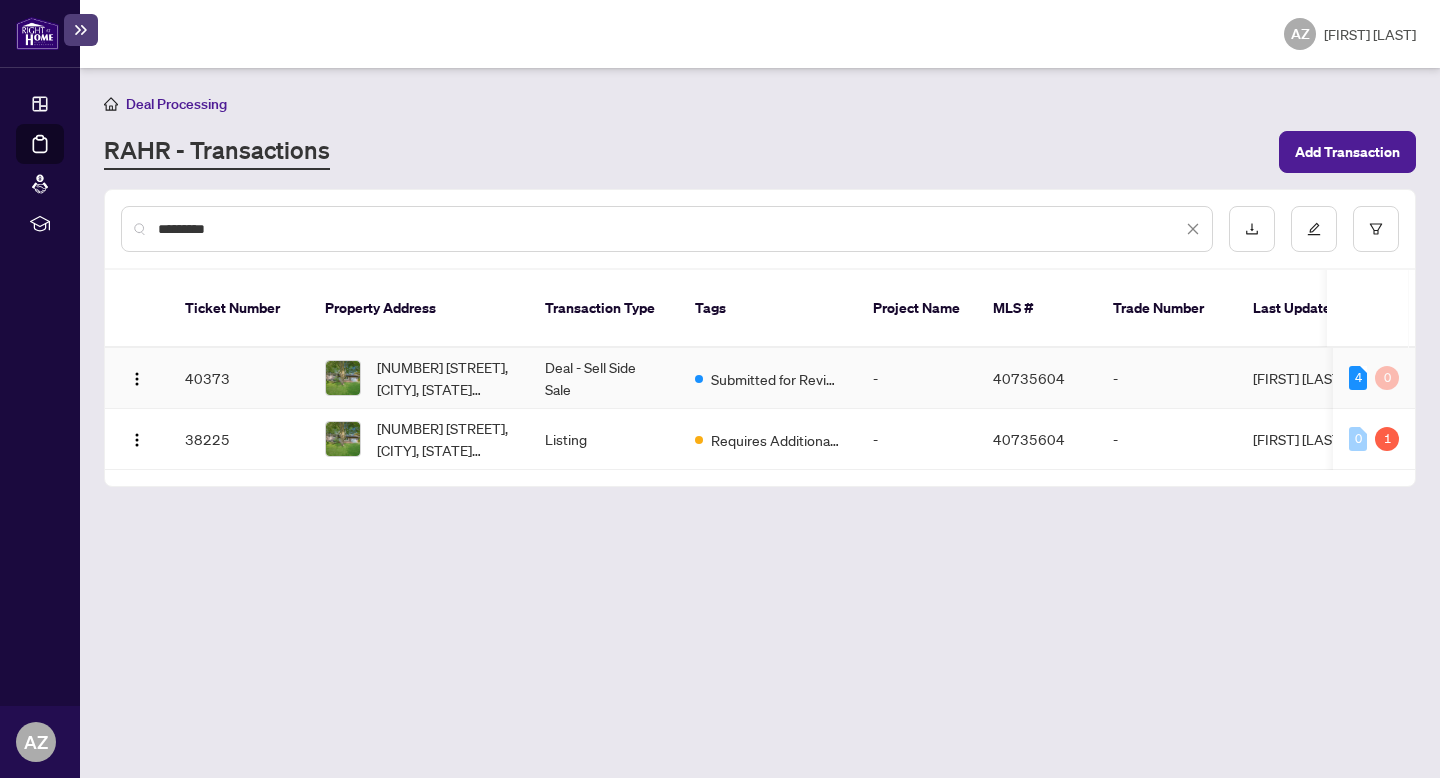 click on "Deal - Sell Side Sale" at bounding box center (604, 378) 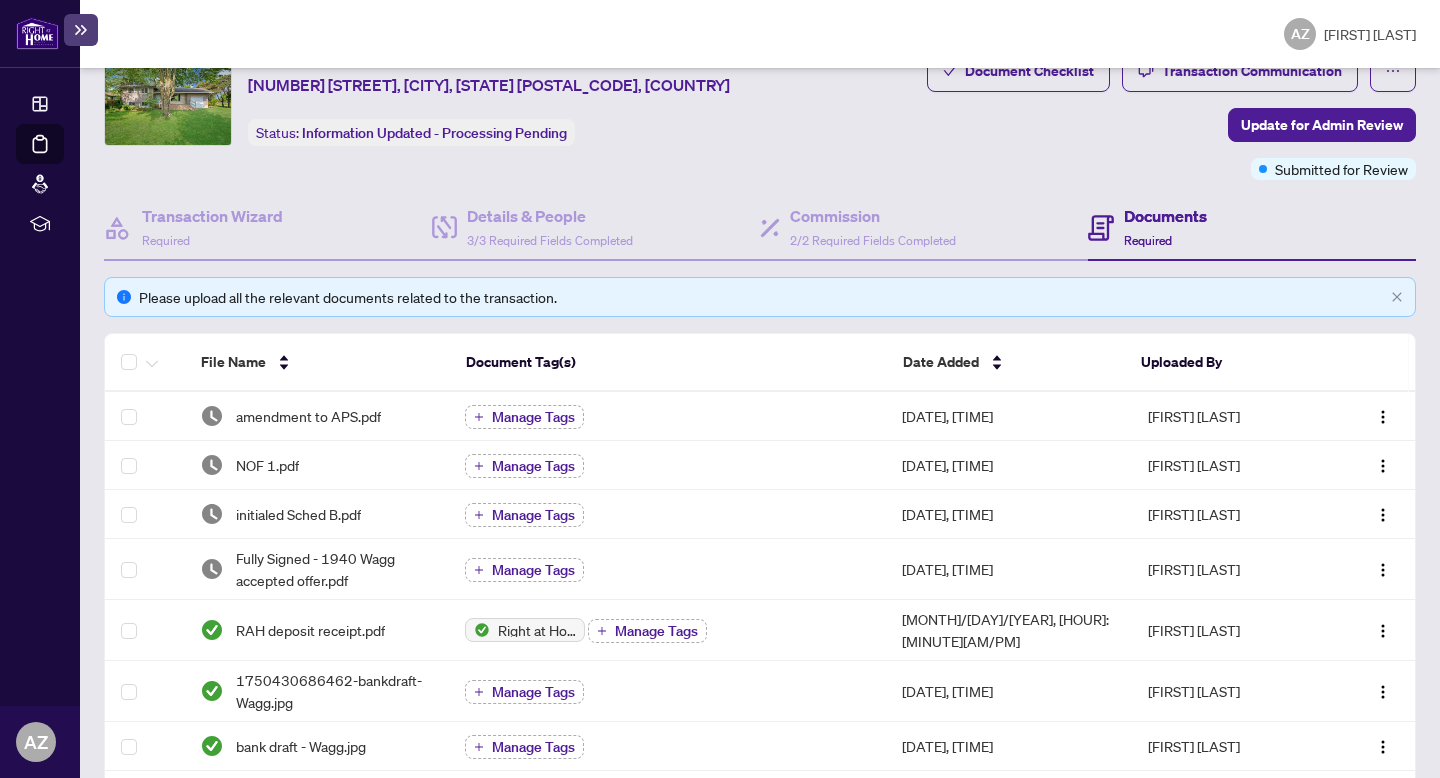 scroll, scrollTop: 227, scrollLeft: 0, axis: vertical 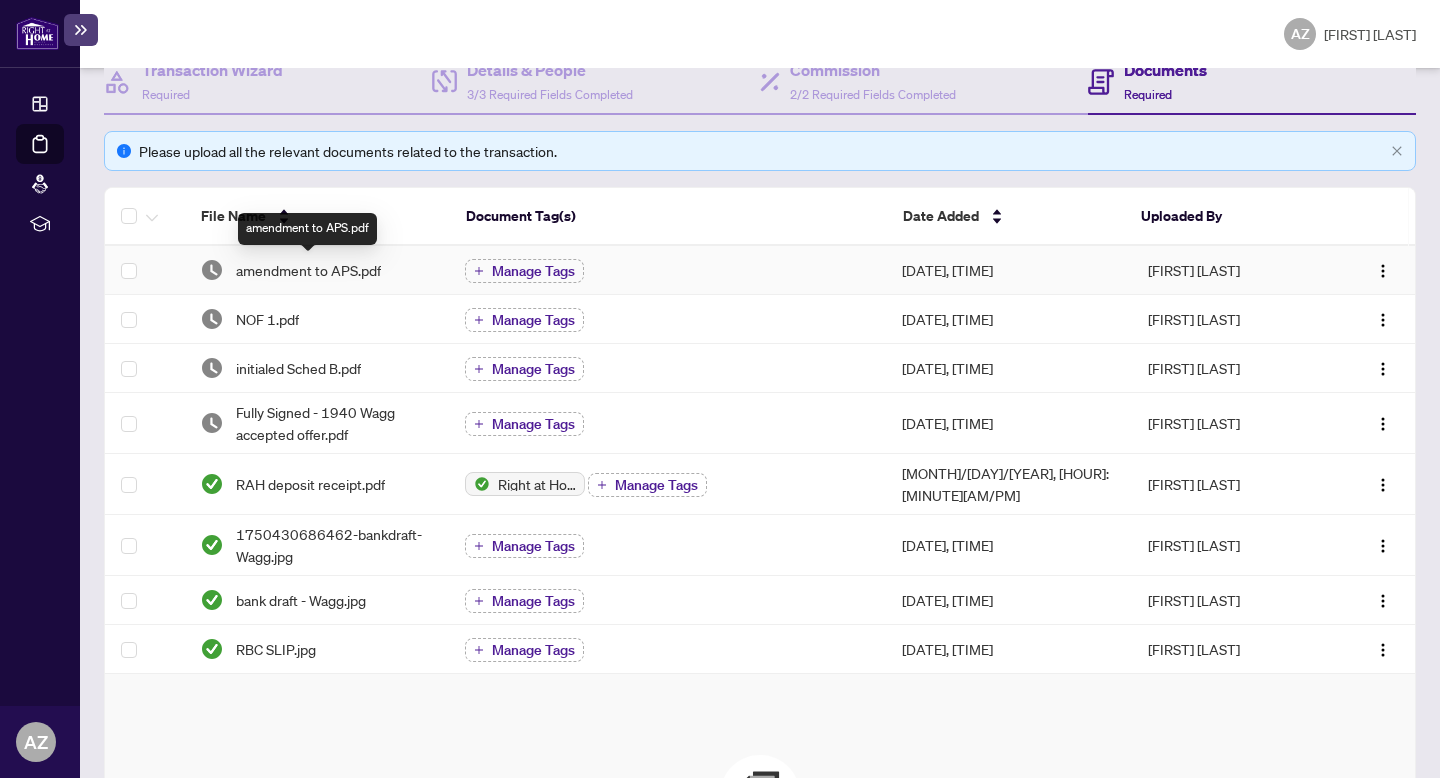 click on "amendment to APS.pdf" at bounding box center [308, 270] 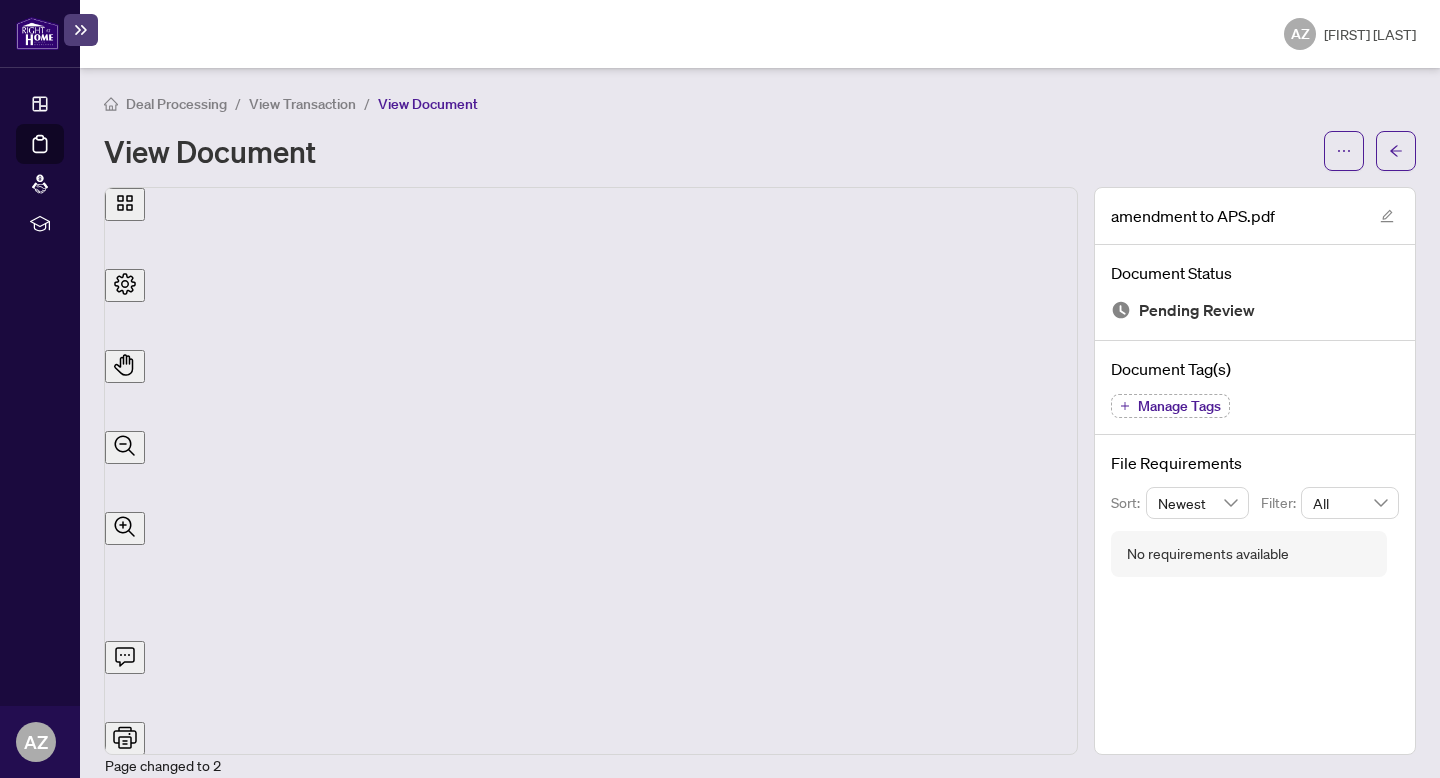 scroll, scrollTop: 272, scrollLeft: 0, axis: vertical 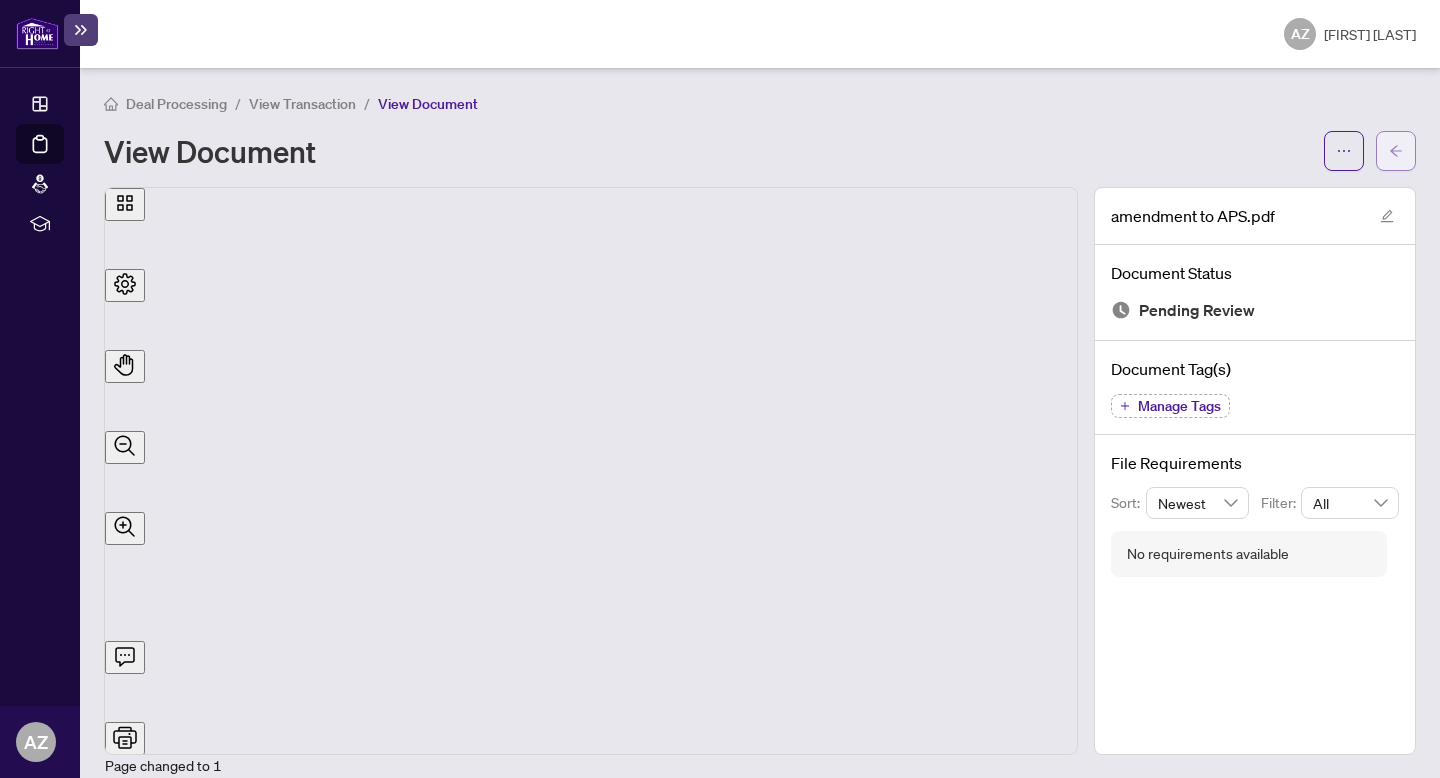click at bounding box center [1396, 151] 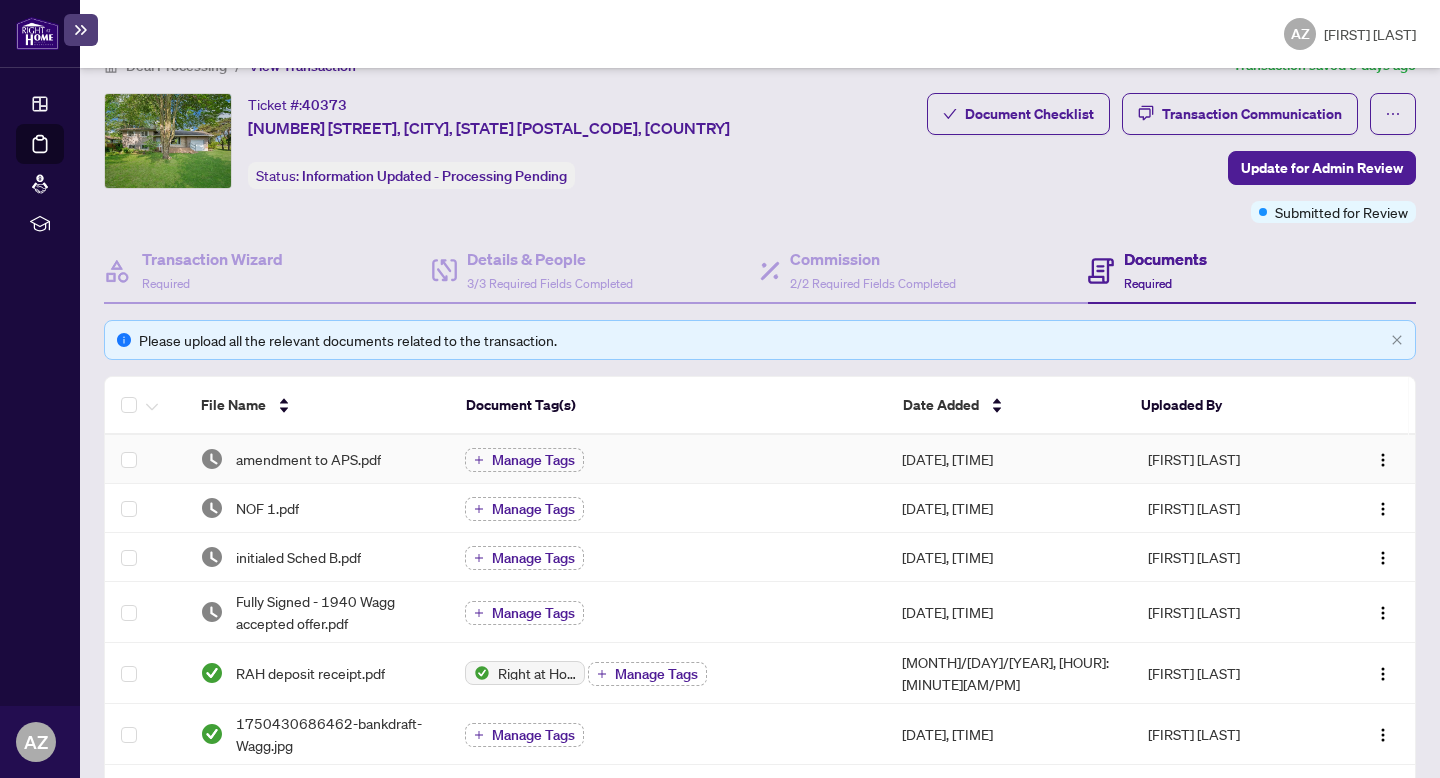 scroll, scrollTop: 58, scrollLeft: 0, axis: vertical 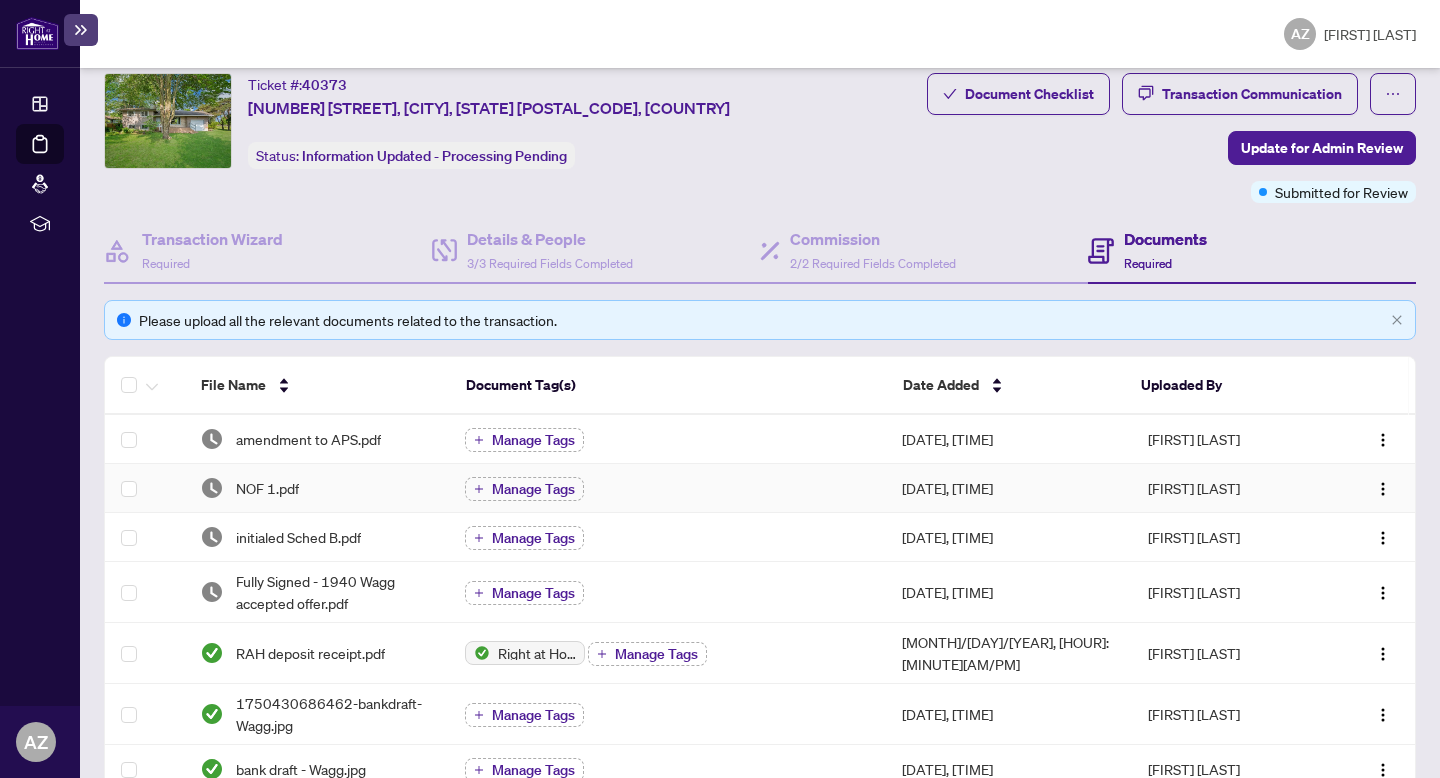 click on "NOF 1.pdf" at bounding box center [267, 488] 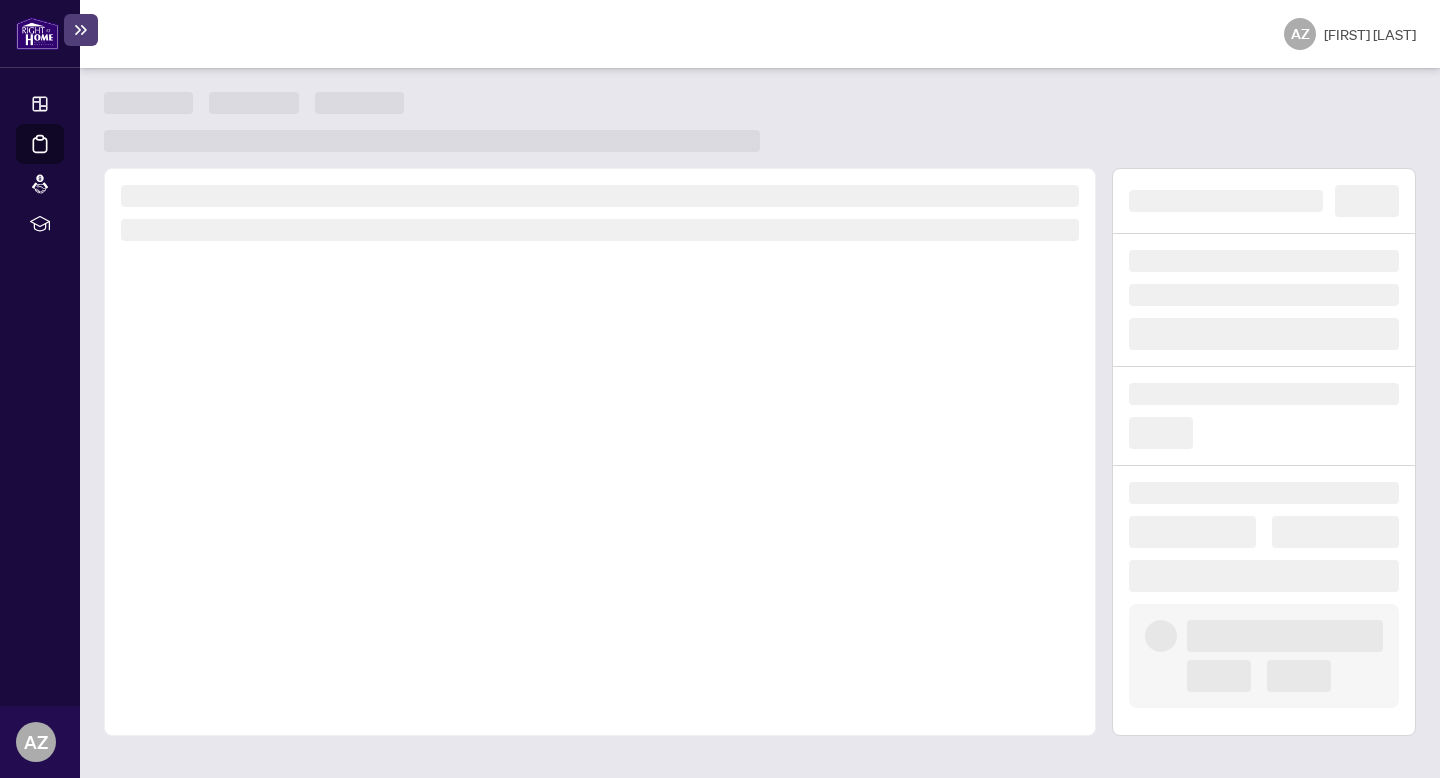 scroll, scrollTop: 0, scrollLeft: 0, axis: both 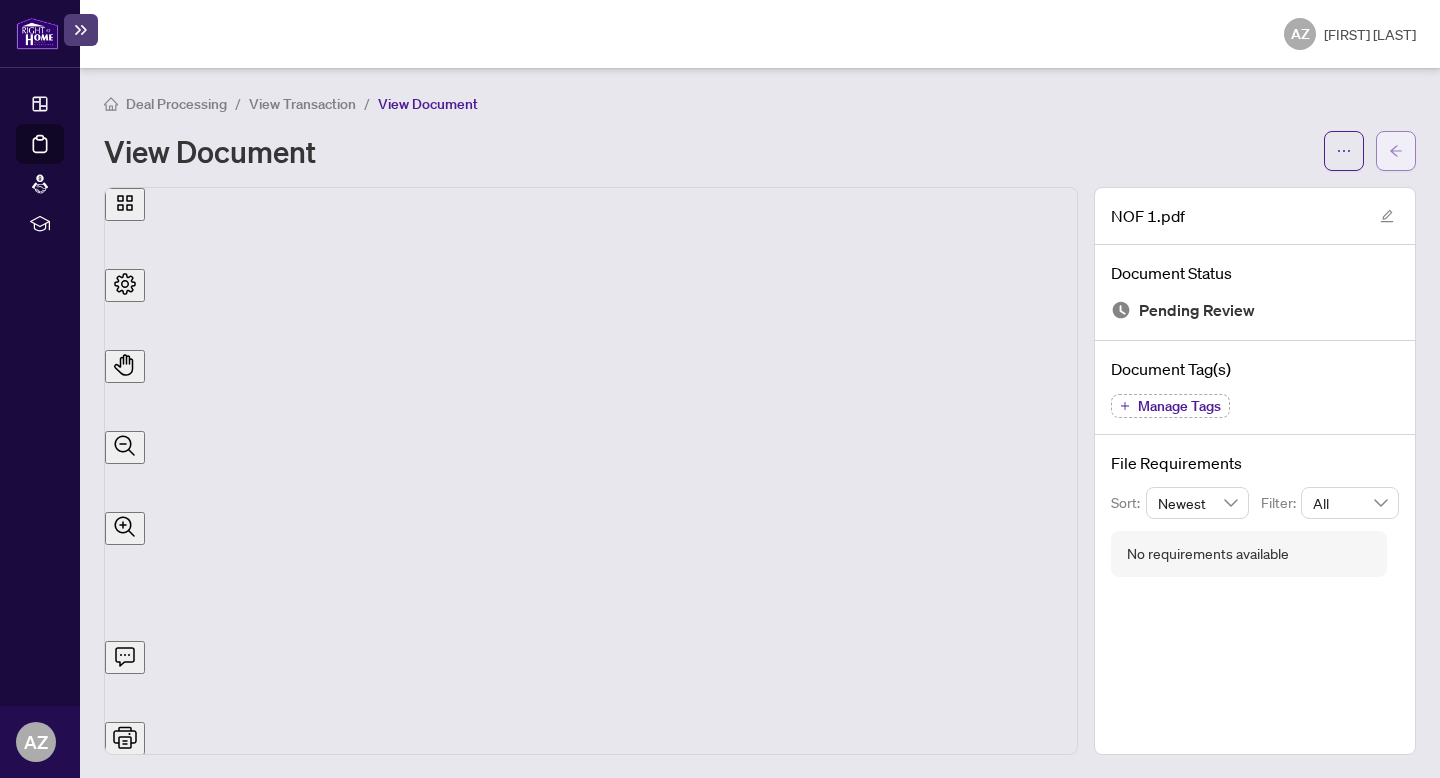 click at bounding box center [1396, 151] 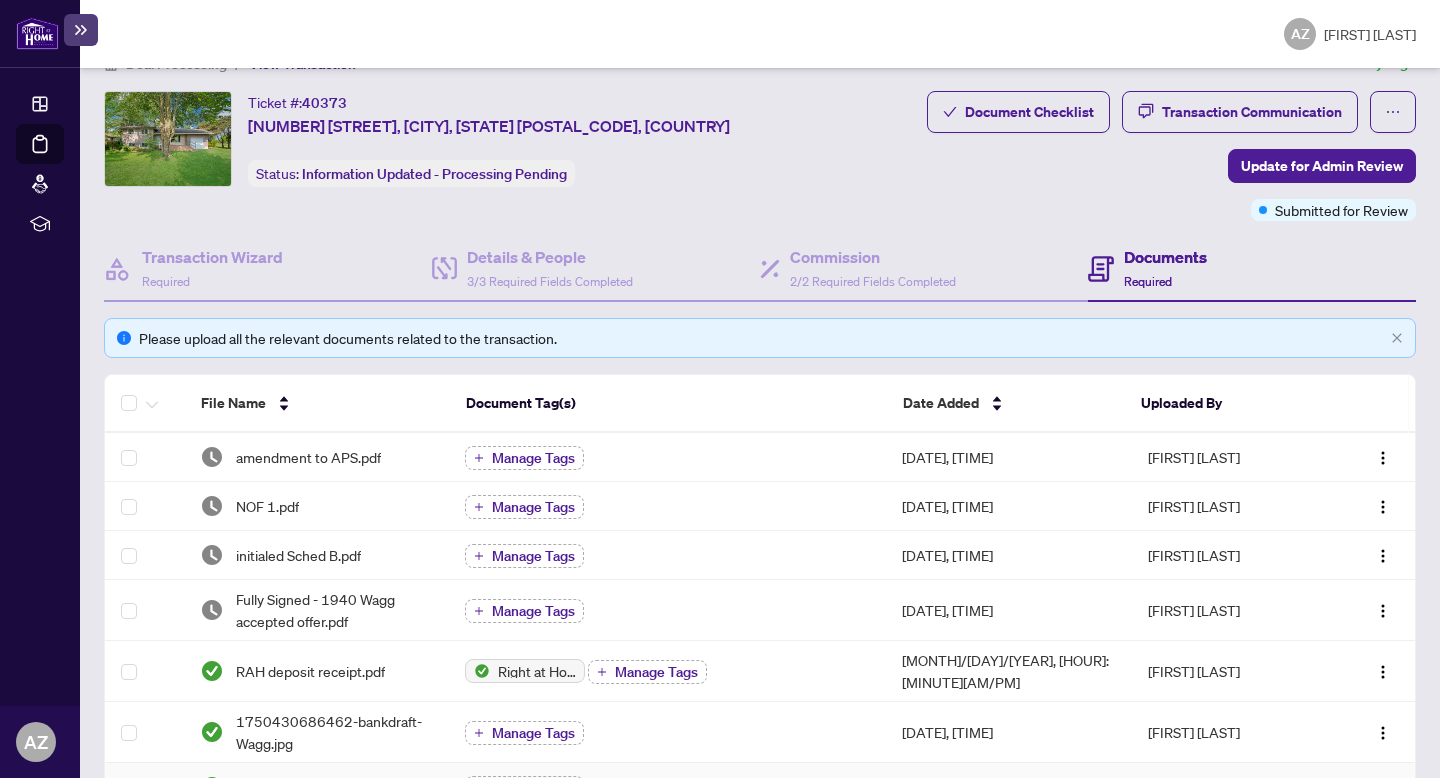 scroll, scrollTop: 0, scrollLeft: 0, axis: both 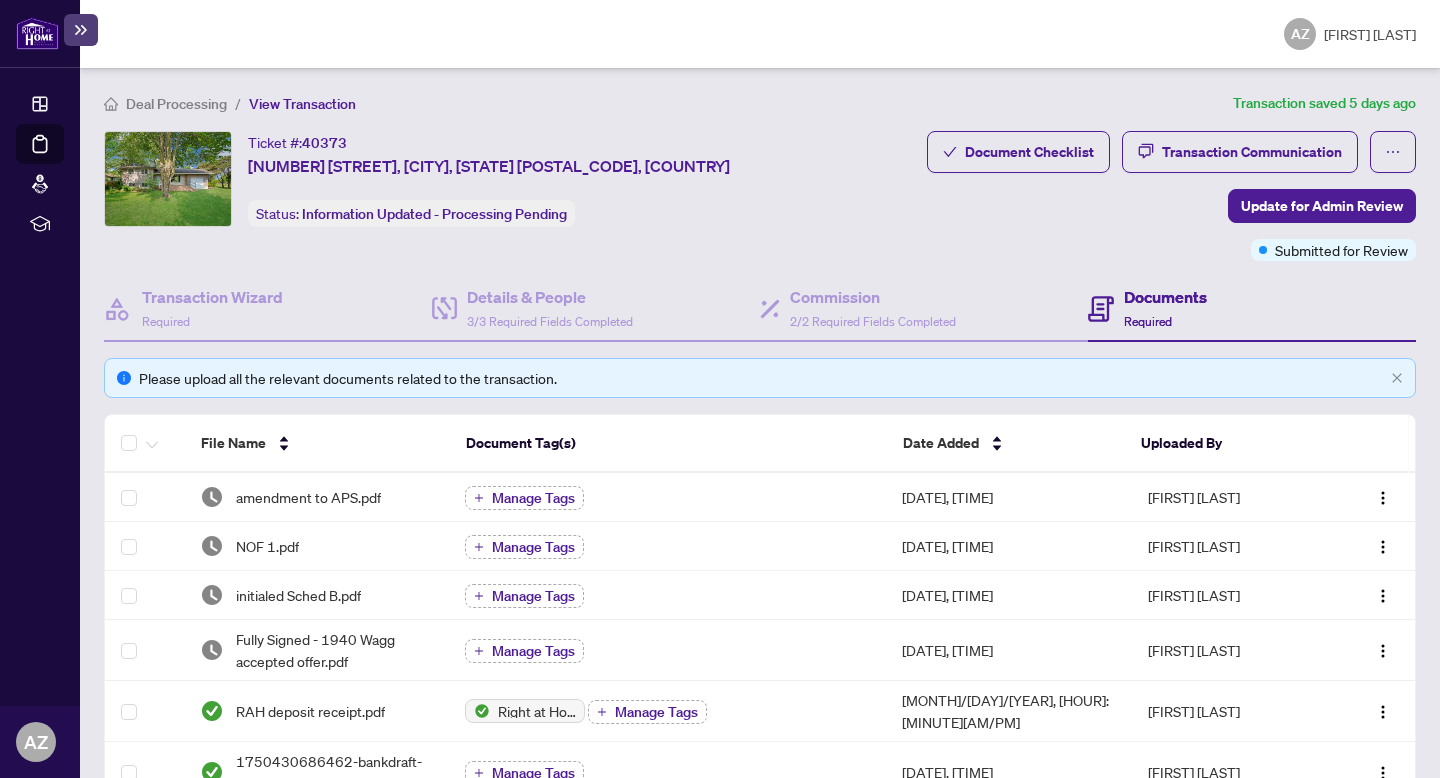click on "Deal Processing" at bounding box center (176, 104) 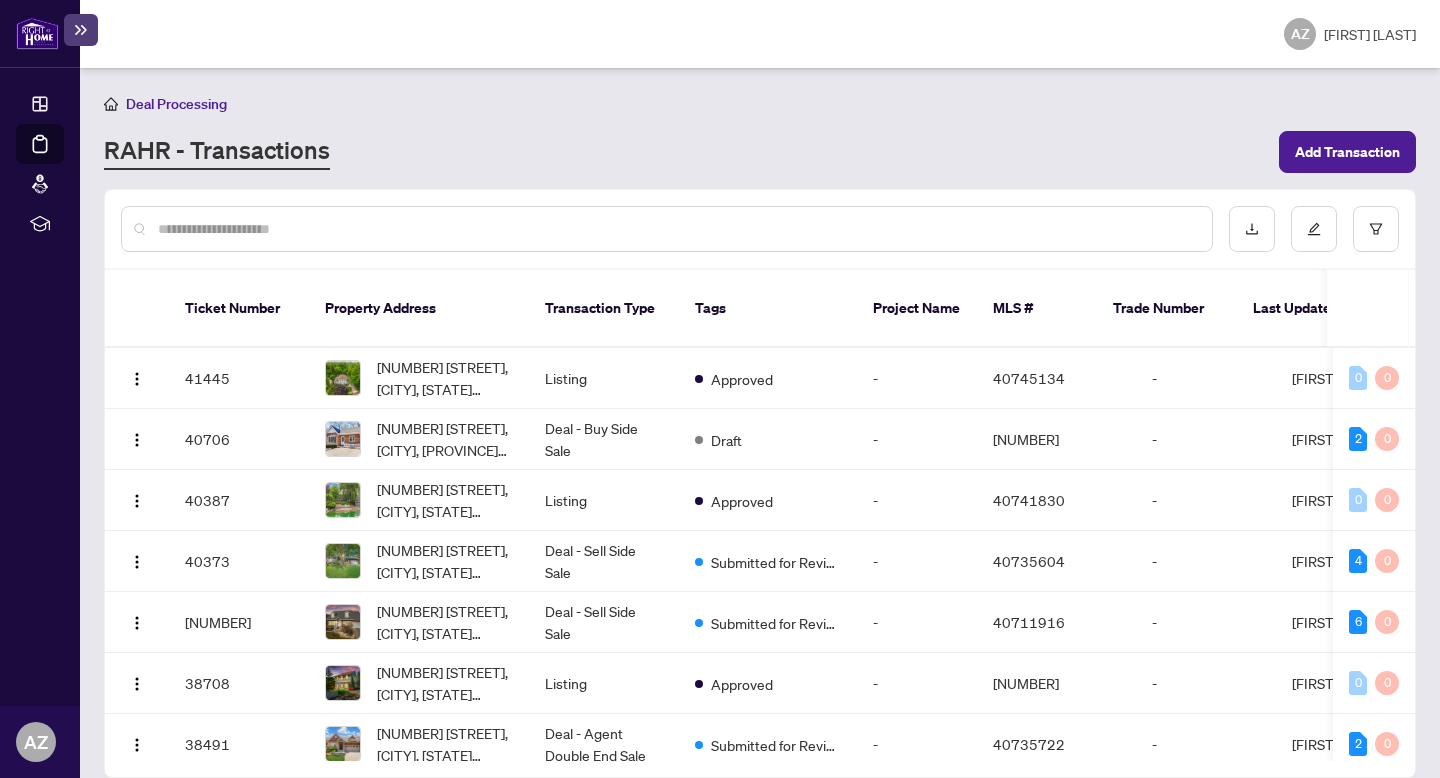 click at bounding box center [667, 229] 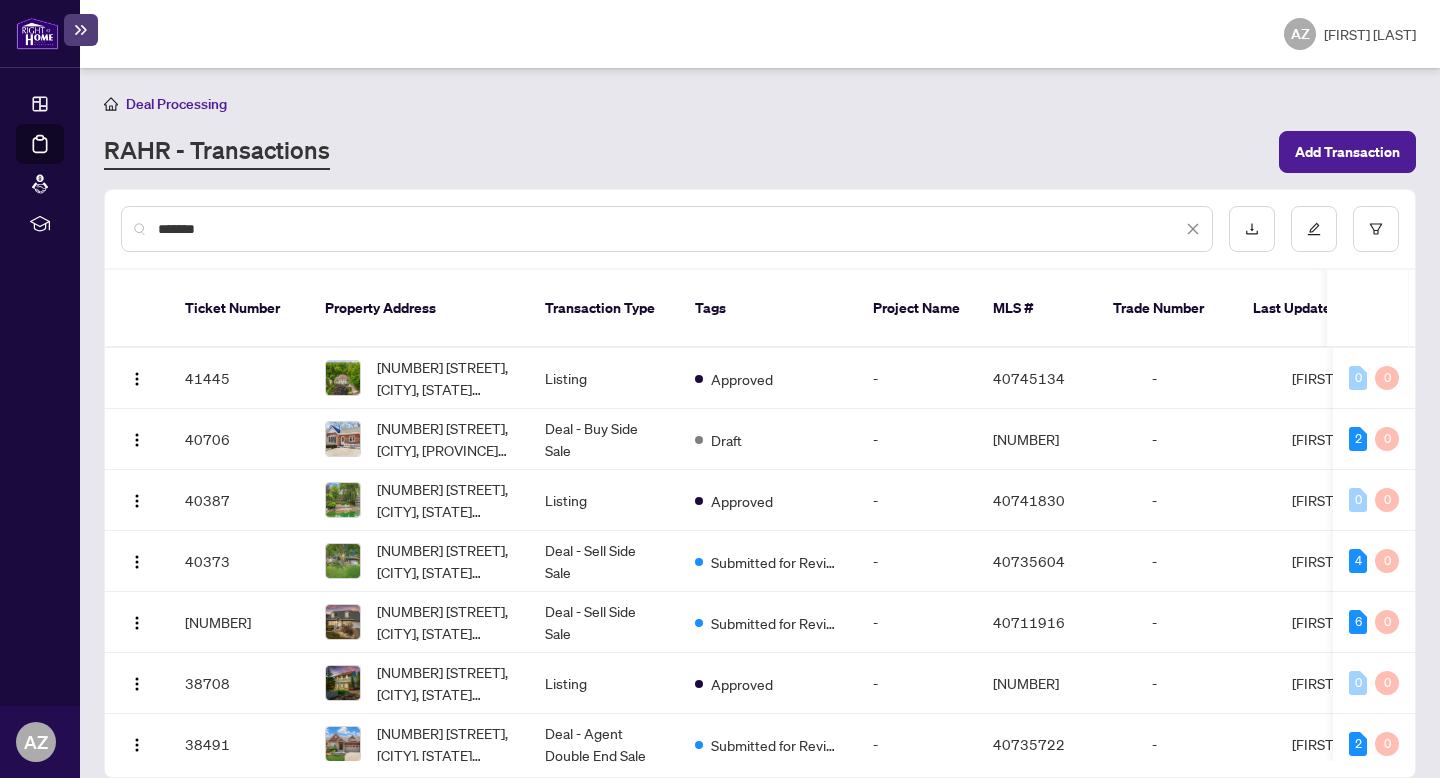 type on "*******" 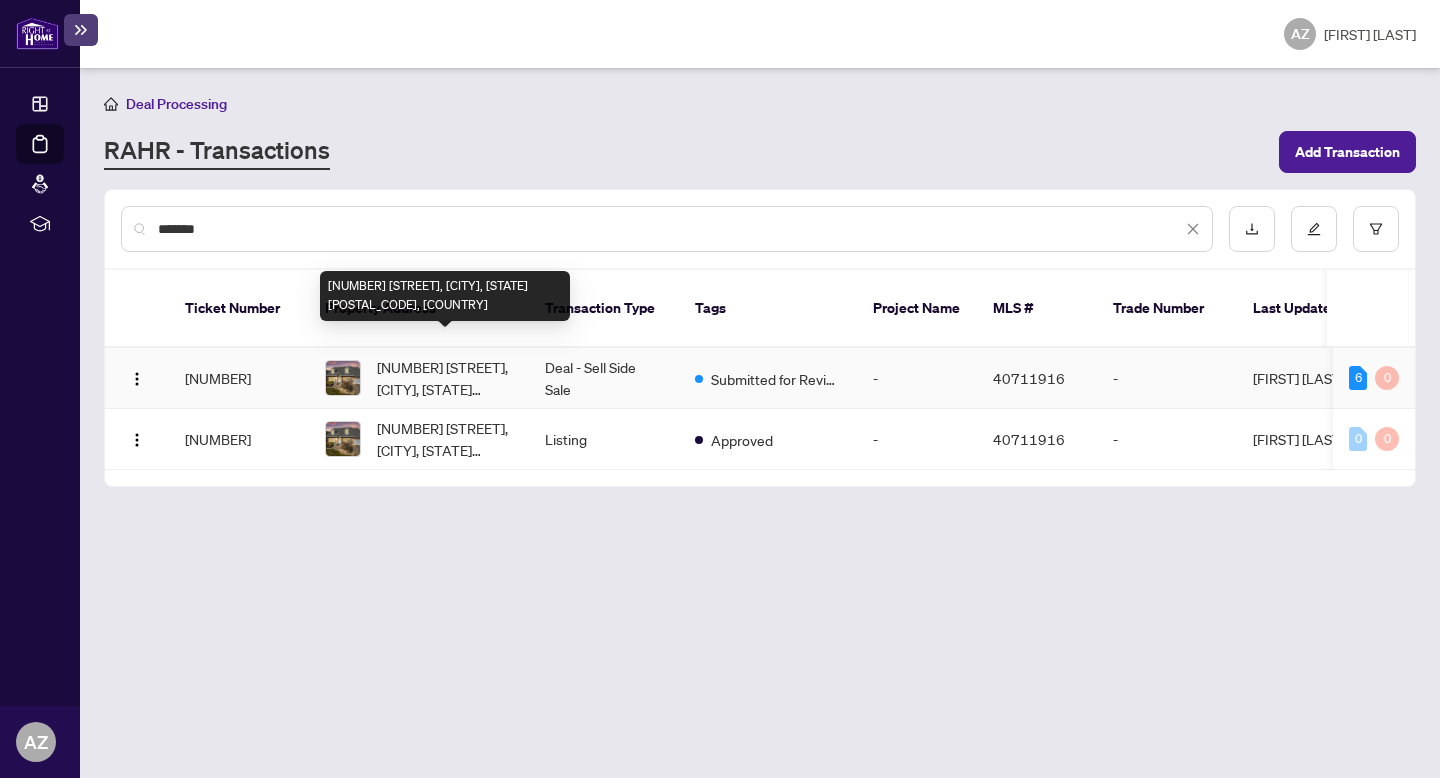 click on "[NUMBER] [STREET], [CITY], [STATE] [POSTAL_CODE], [COUNTRY]" at bounding box center (445, 378) 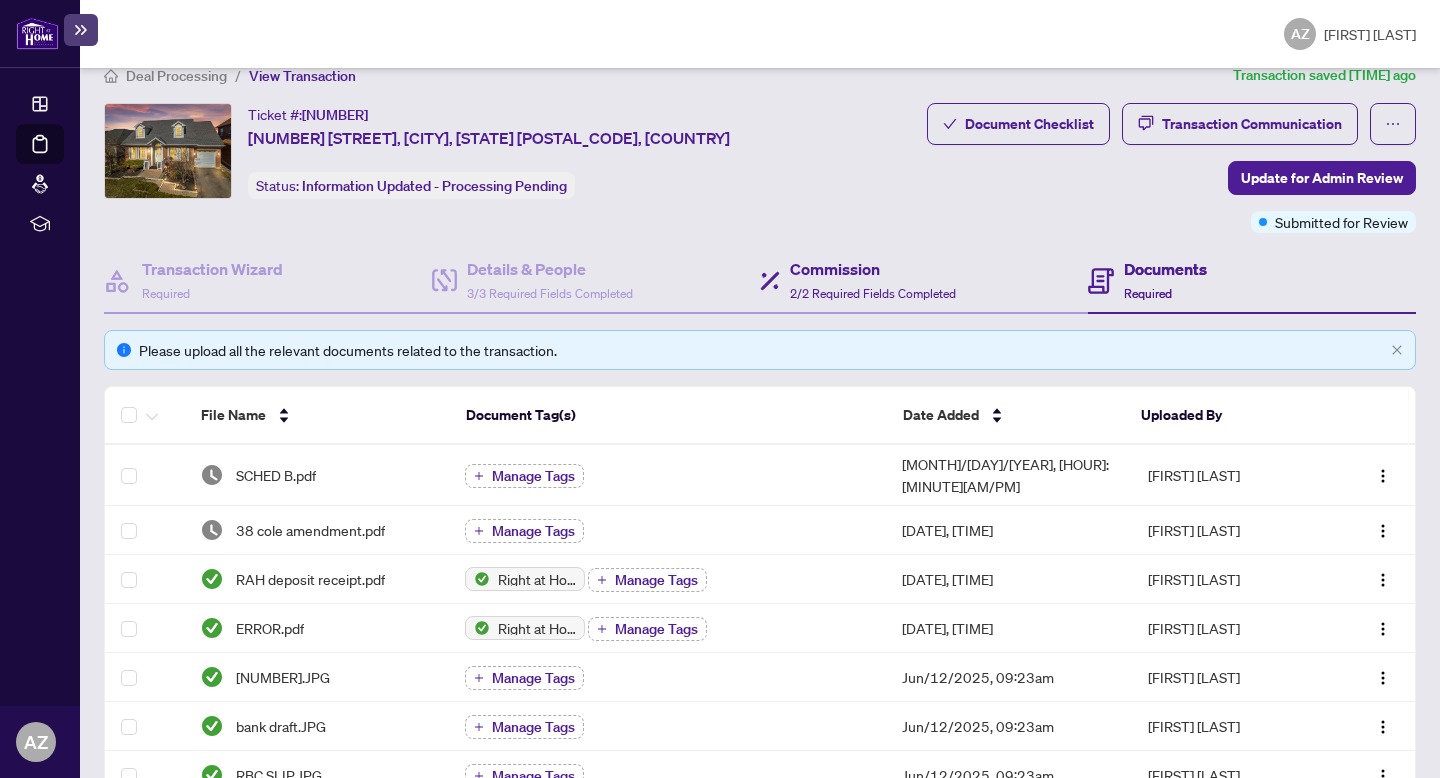 scroll, scrollTop: 29, scrollLeft: 0, axis: vertical 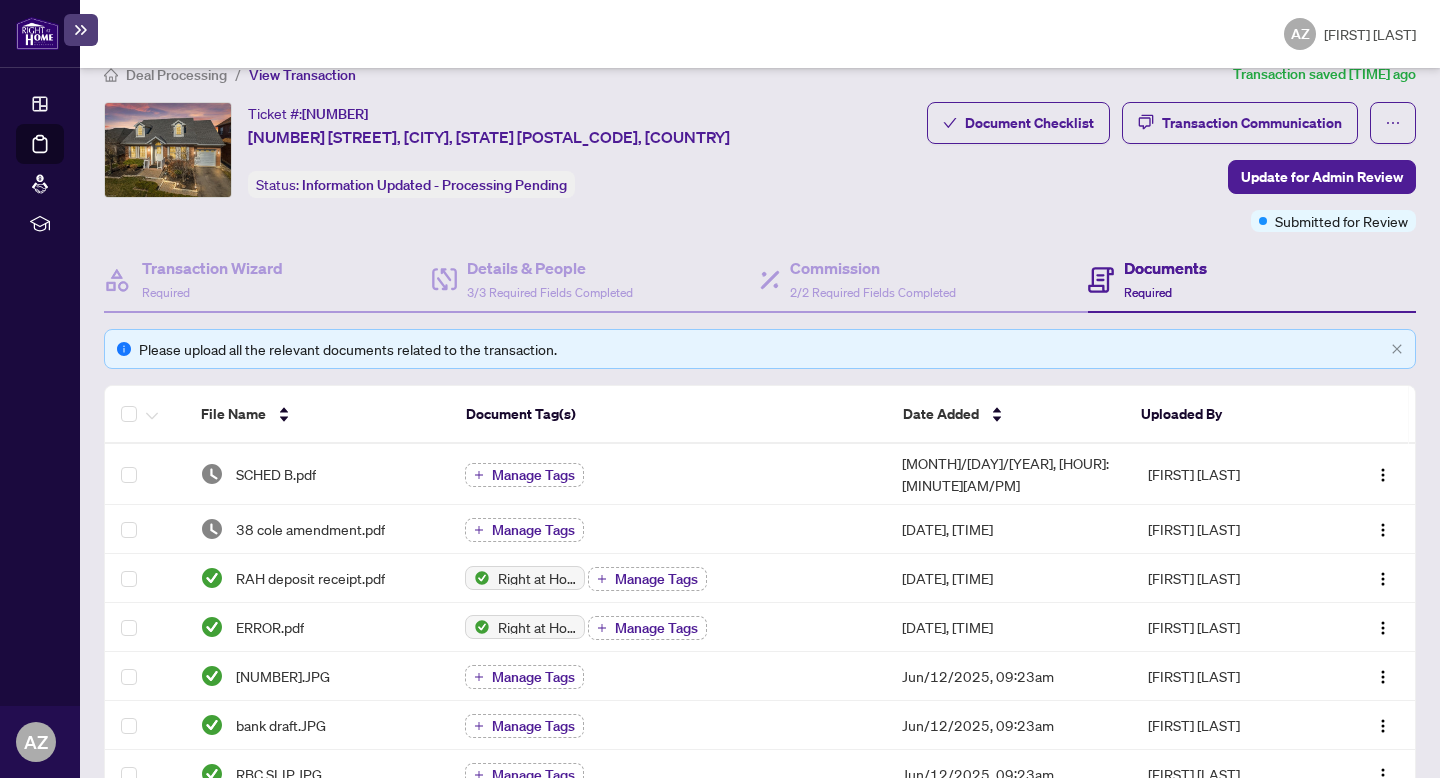 click on "Documents" at bounding box center (1165, 268) 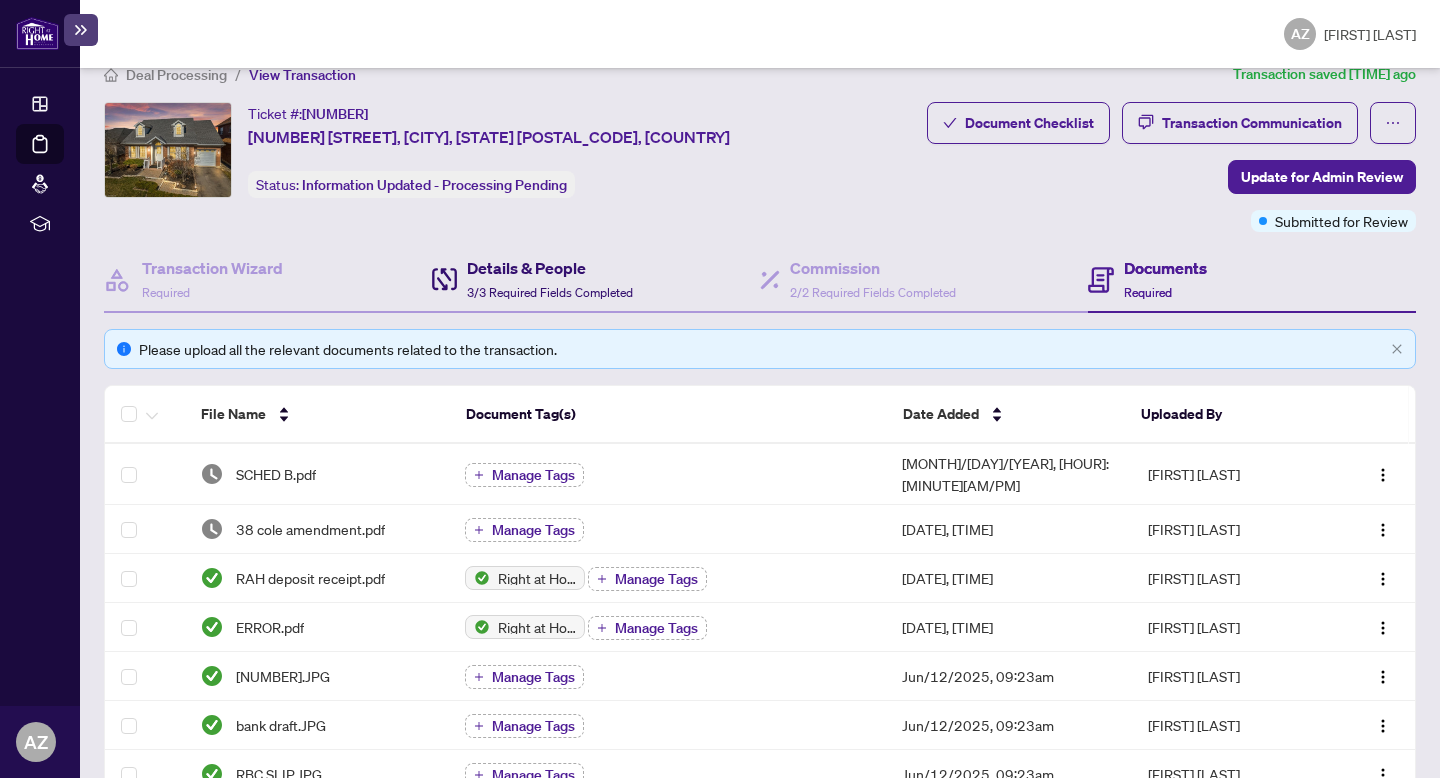 click on "Details & People" at bounding box center (550, 268) 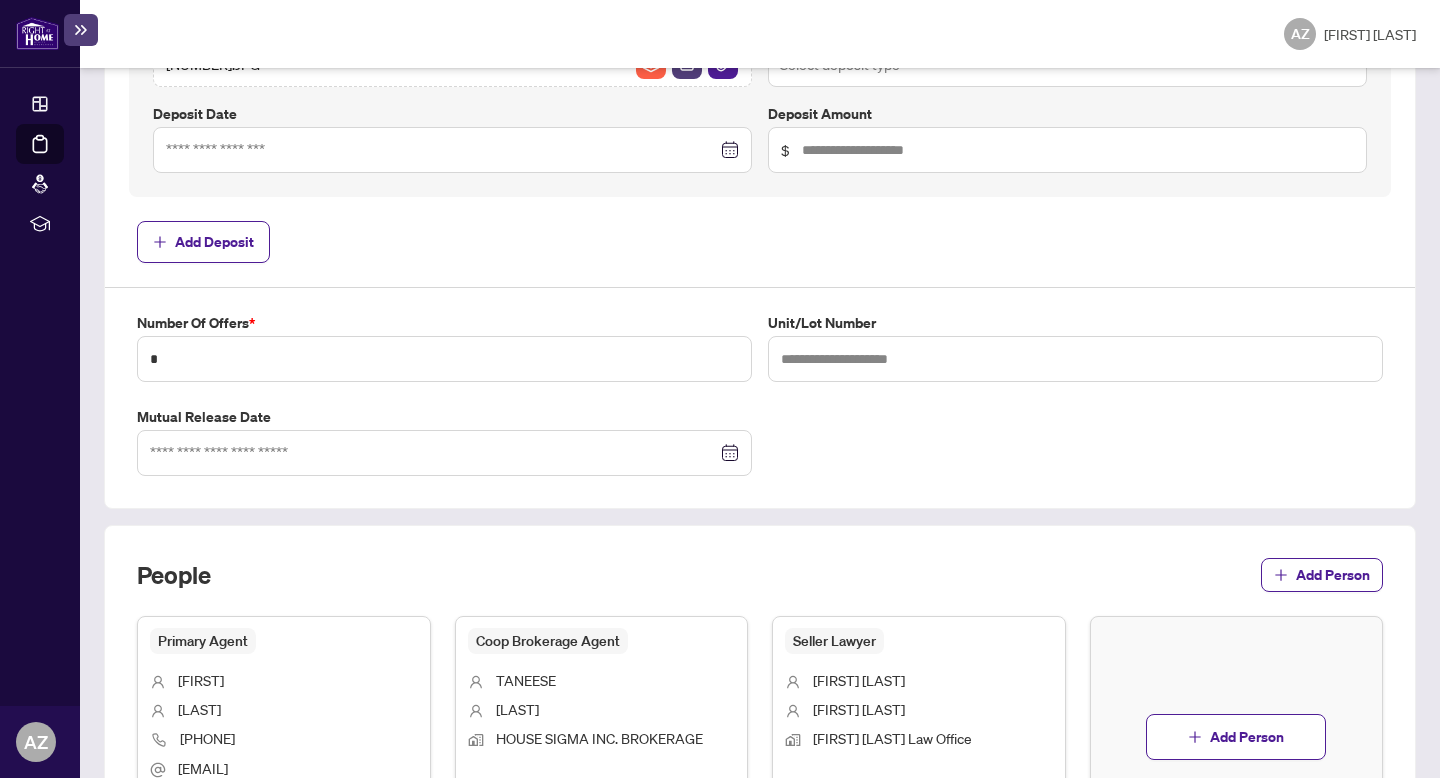 scroll, scrollTop: 997, scrollLeft: 0, axis: vertical 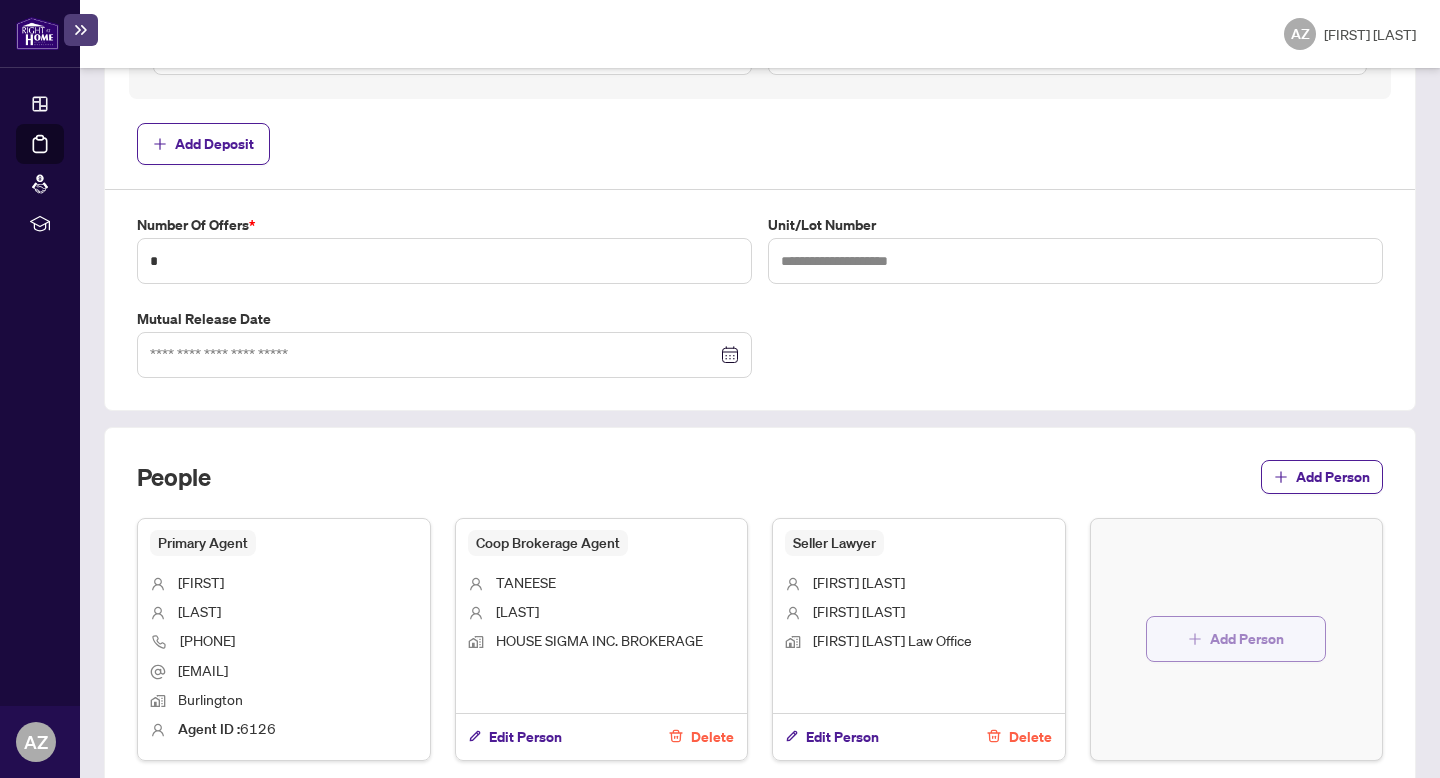 click on "Add Person" at bounding box center (1247, 639) 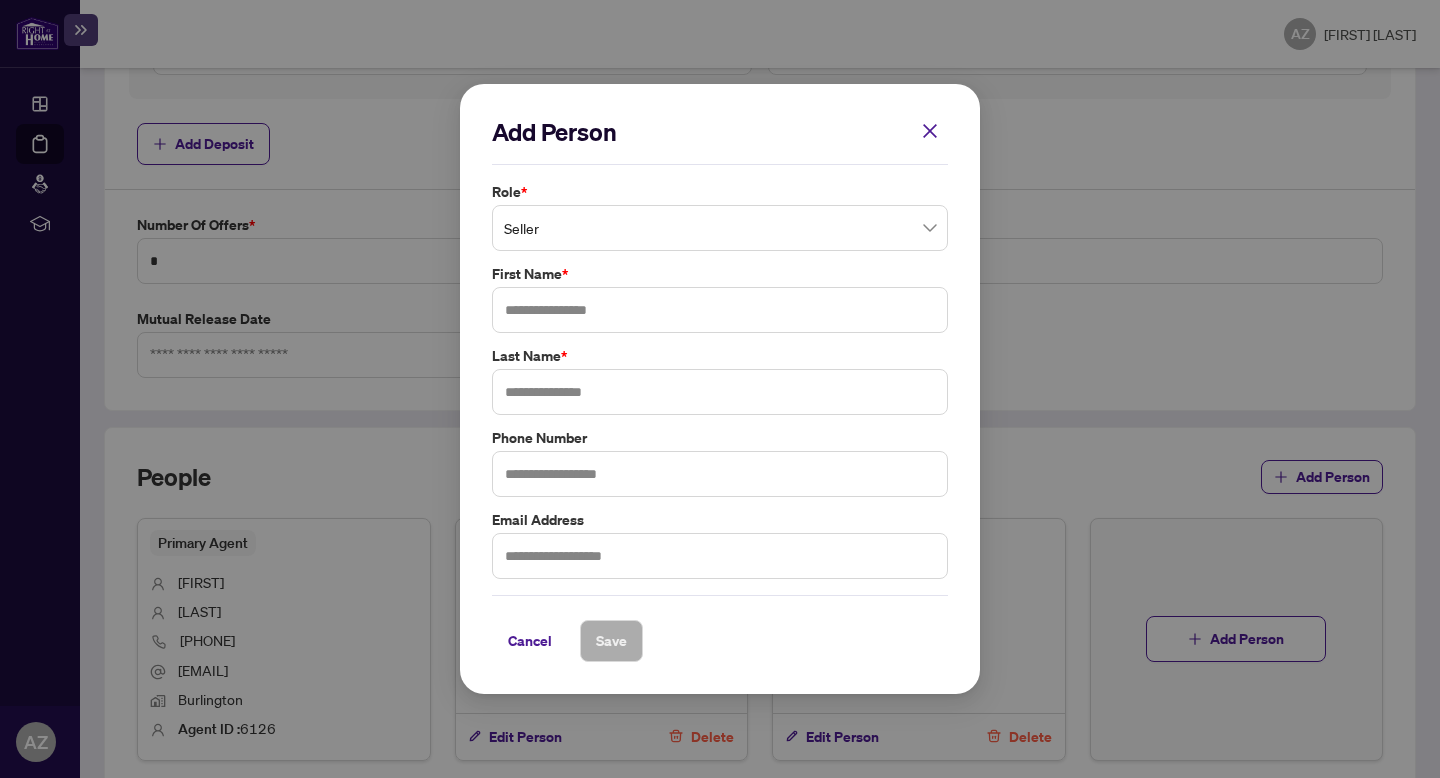 click on "Seller" at bounding box center [720, 228] 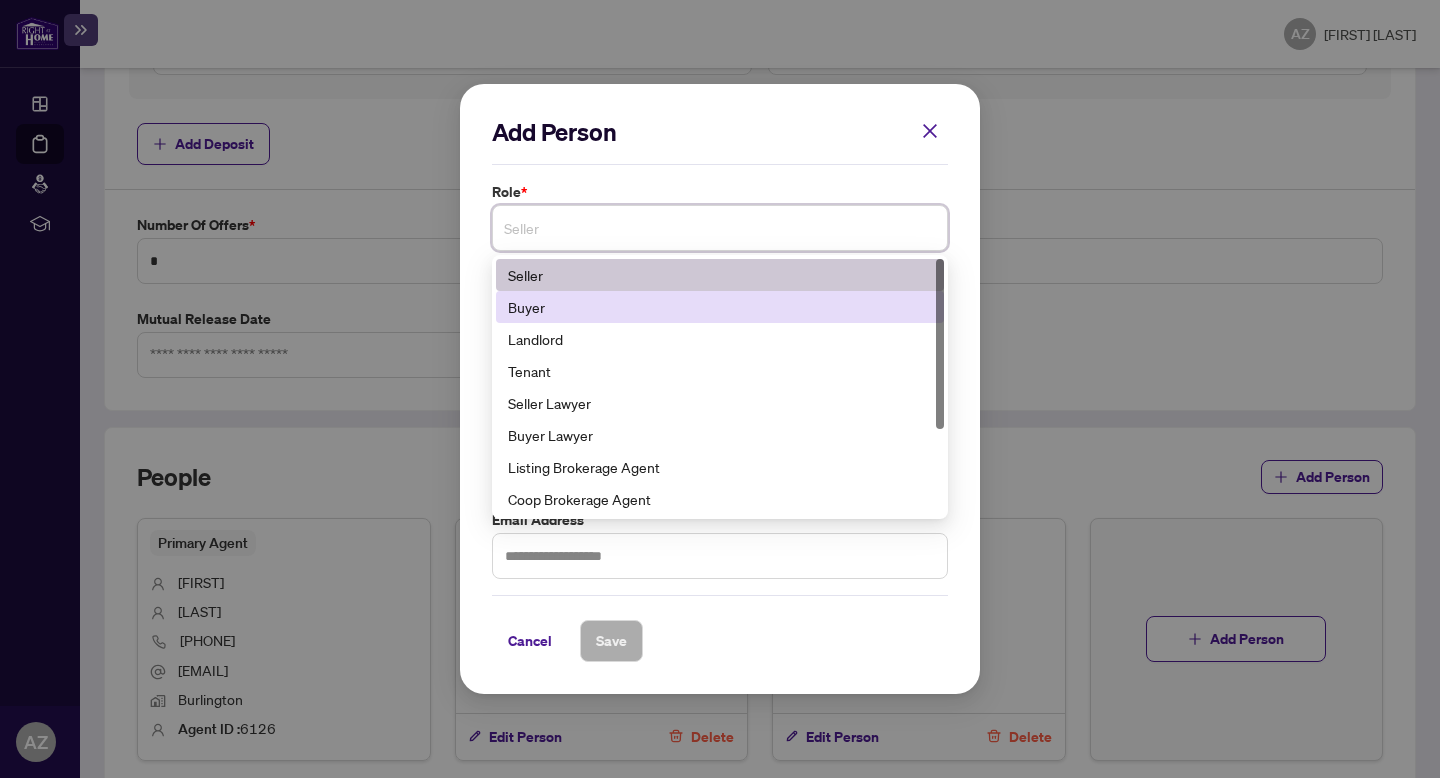 click on "Buyer" at bounding box center [720, 307] 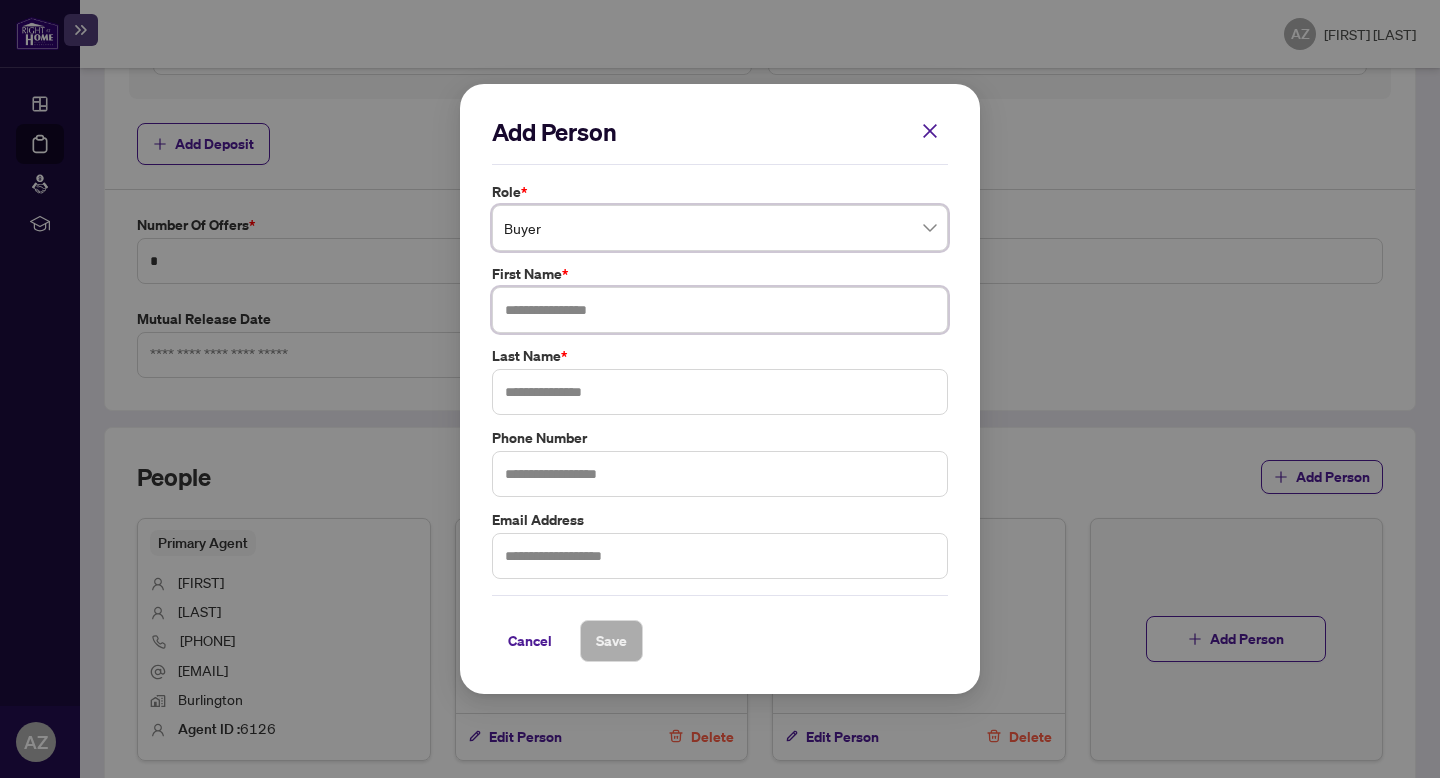 click at bounding box center [720, 310] 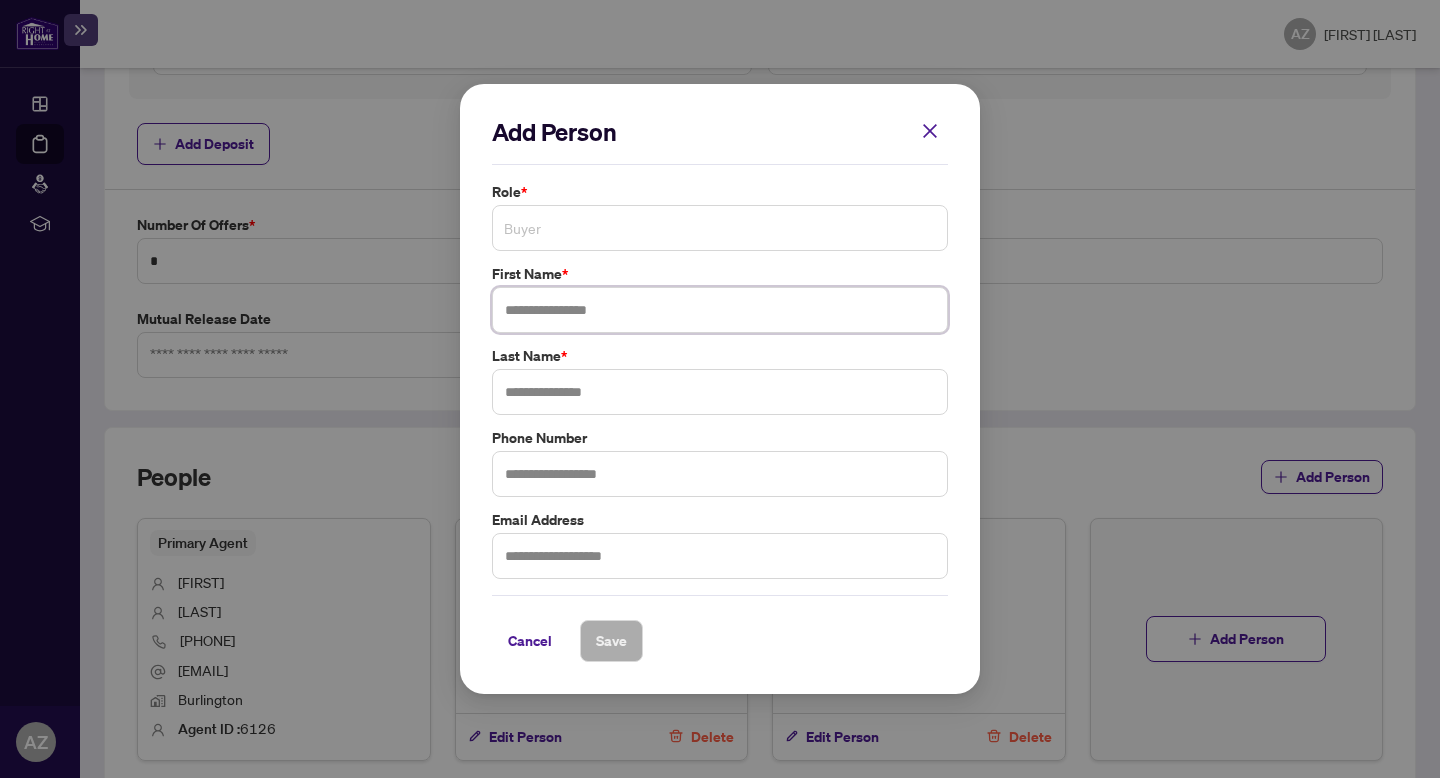 click on "Buyer" at bounding box center (720, 228) 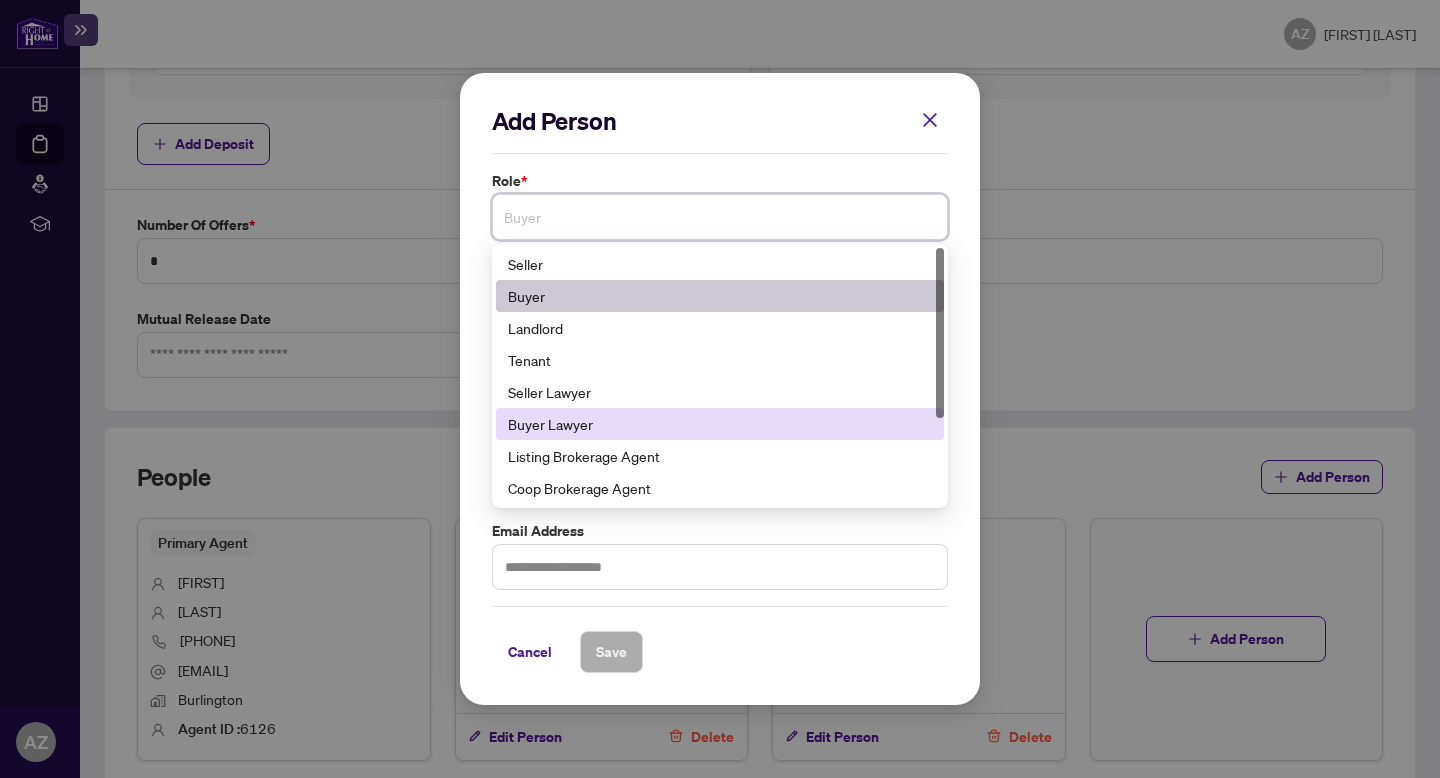 click on "Buyer Lawyer" at bounding box center (720, 424) 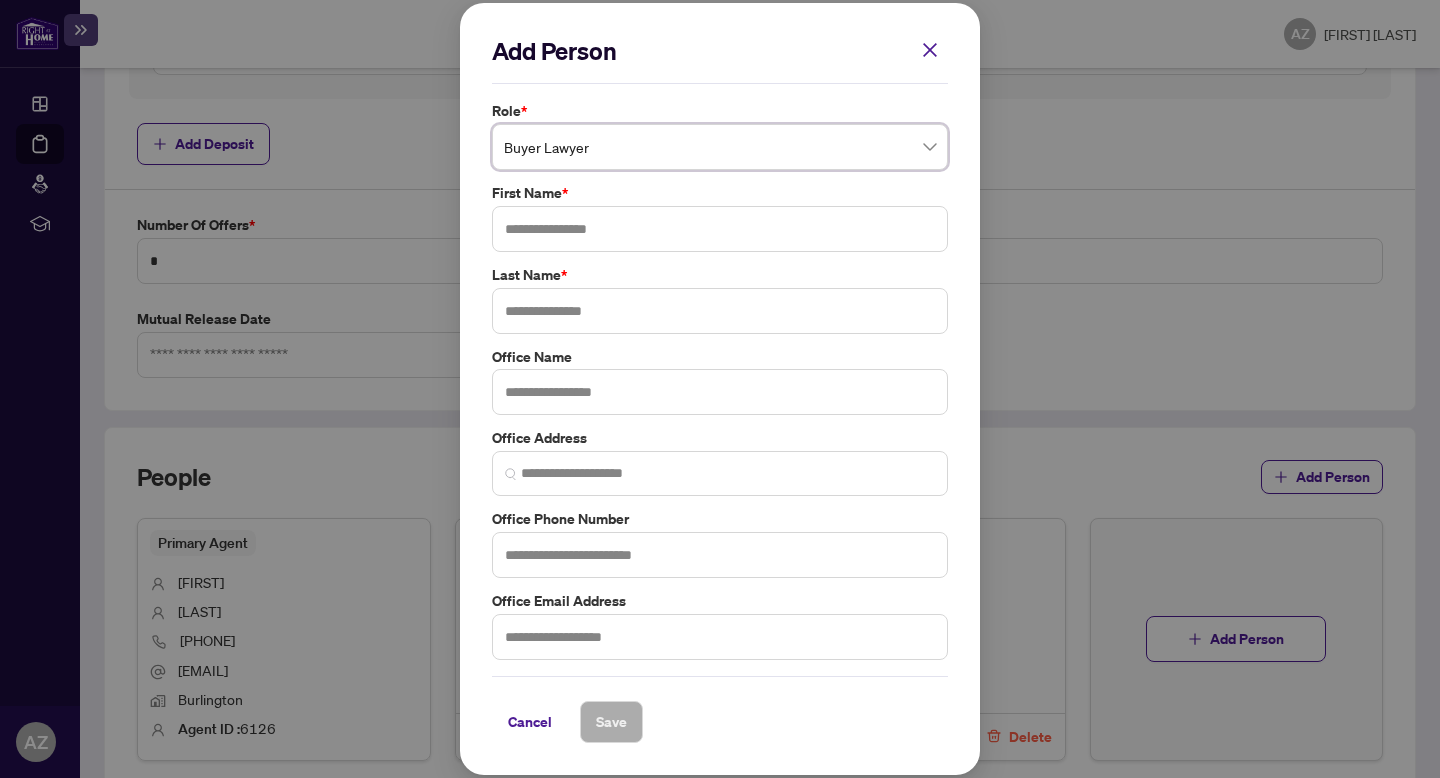 click on "Role * Buyer Lawyer Buyer Lawyer 5 6 8 Seller Buyer Landlord Tenant Seller Lawyer Buyer Lawyer Listing Brokerage Agent Coop Brokerage Agent Additional RAHR agent Corporation Buyer First Name * Last Name * Office Name Office Address Office Phone Number Office Email Address" at bounding box center [720, 380] 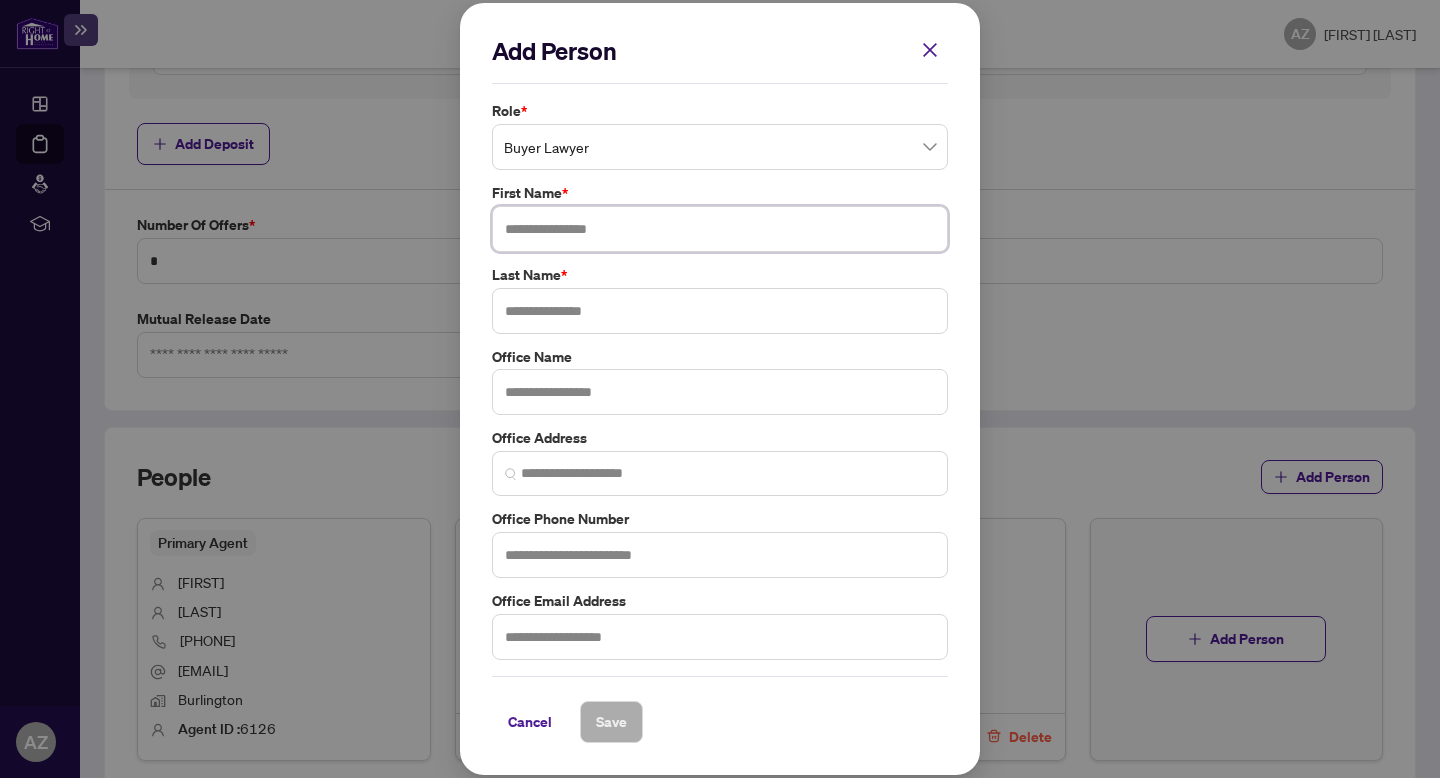 click at bounding box center (720, 229) 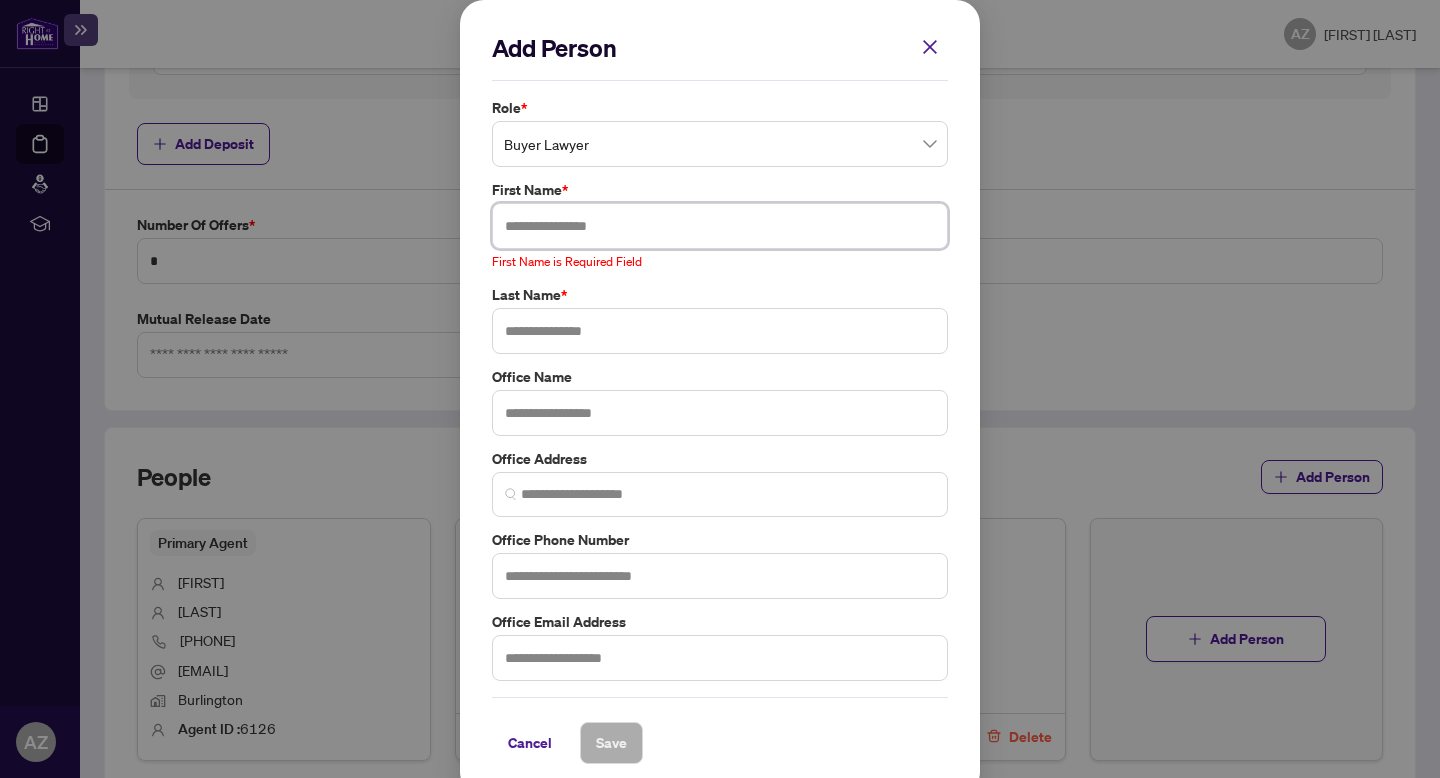 paste on "**********" 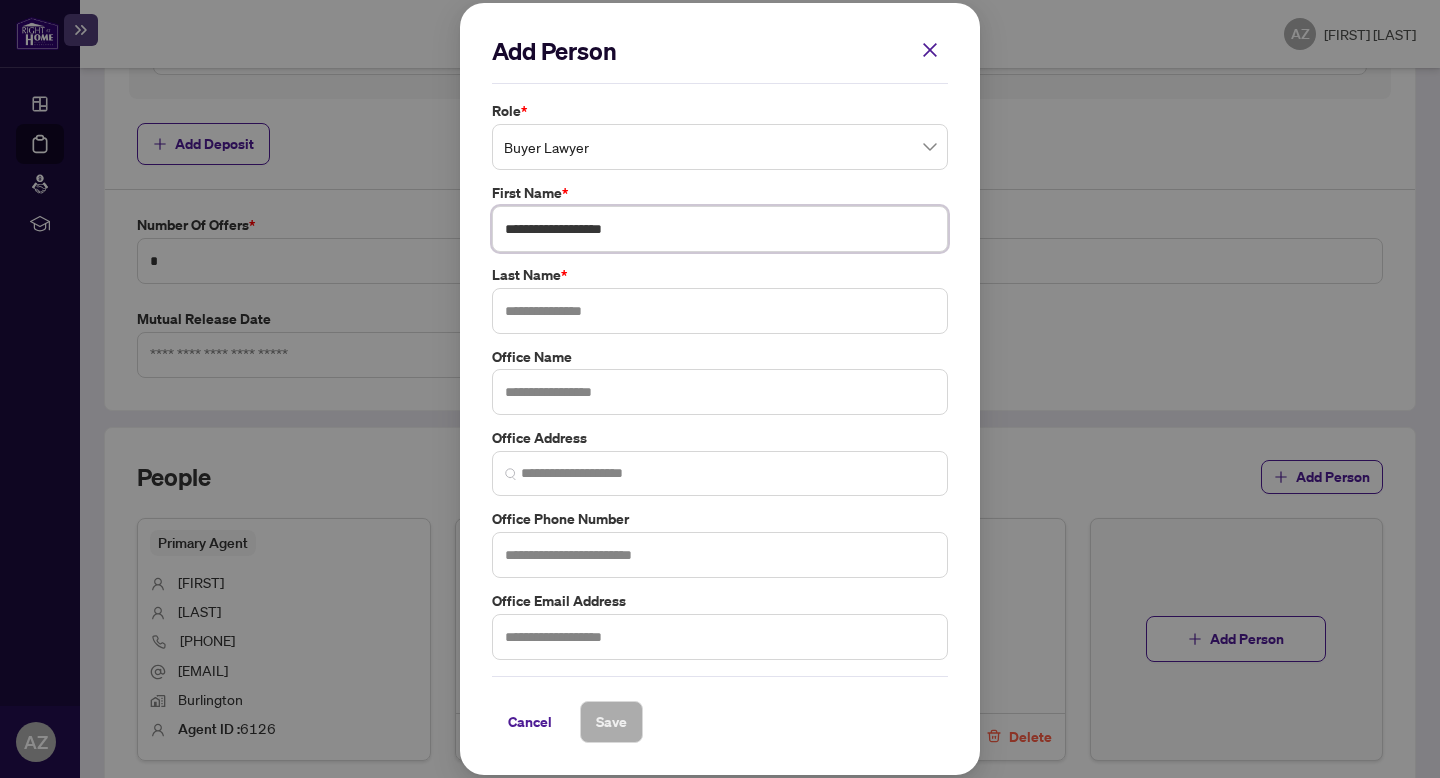 click on "**********" at bounding box center (720, 229) 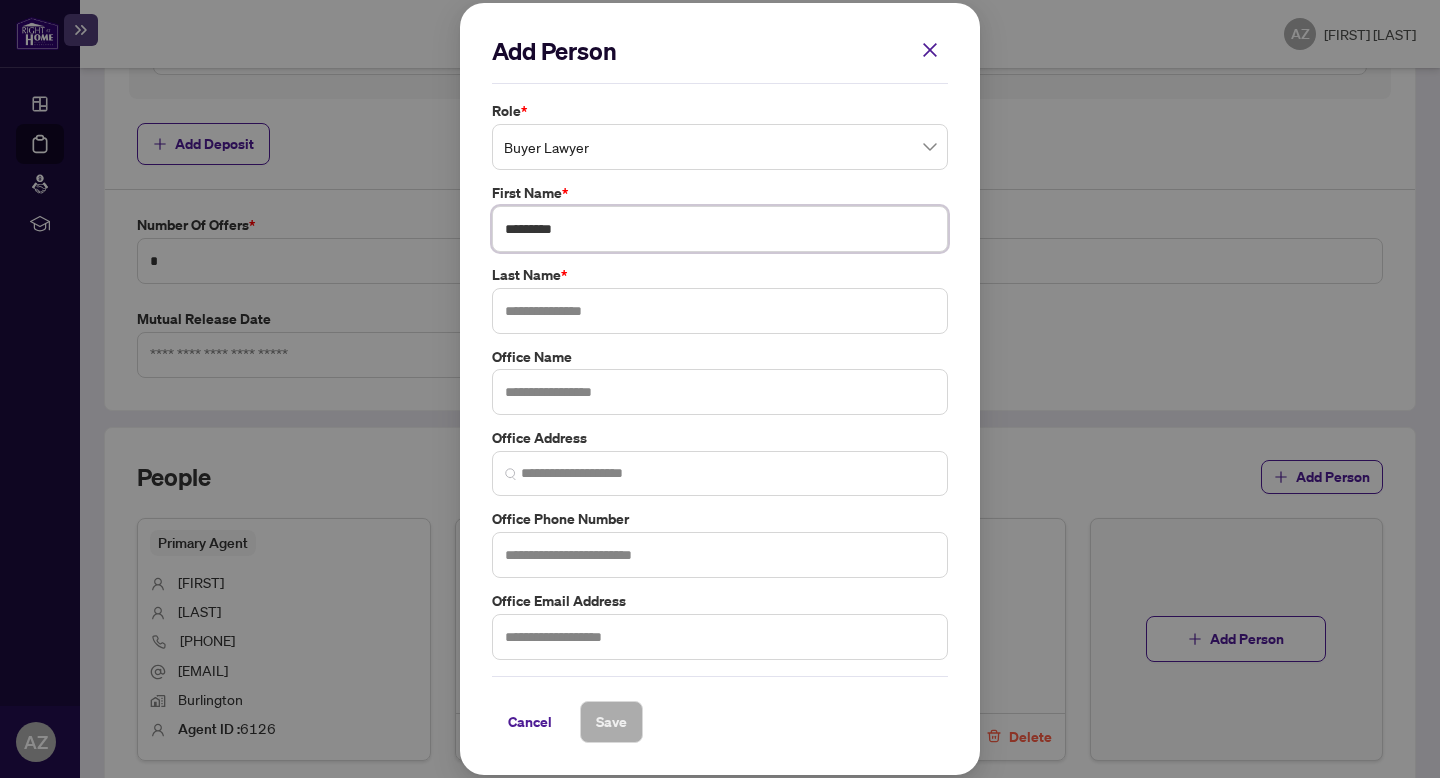 type on "********" 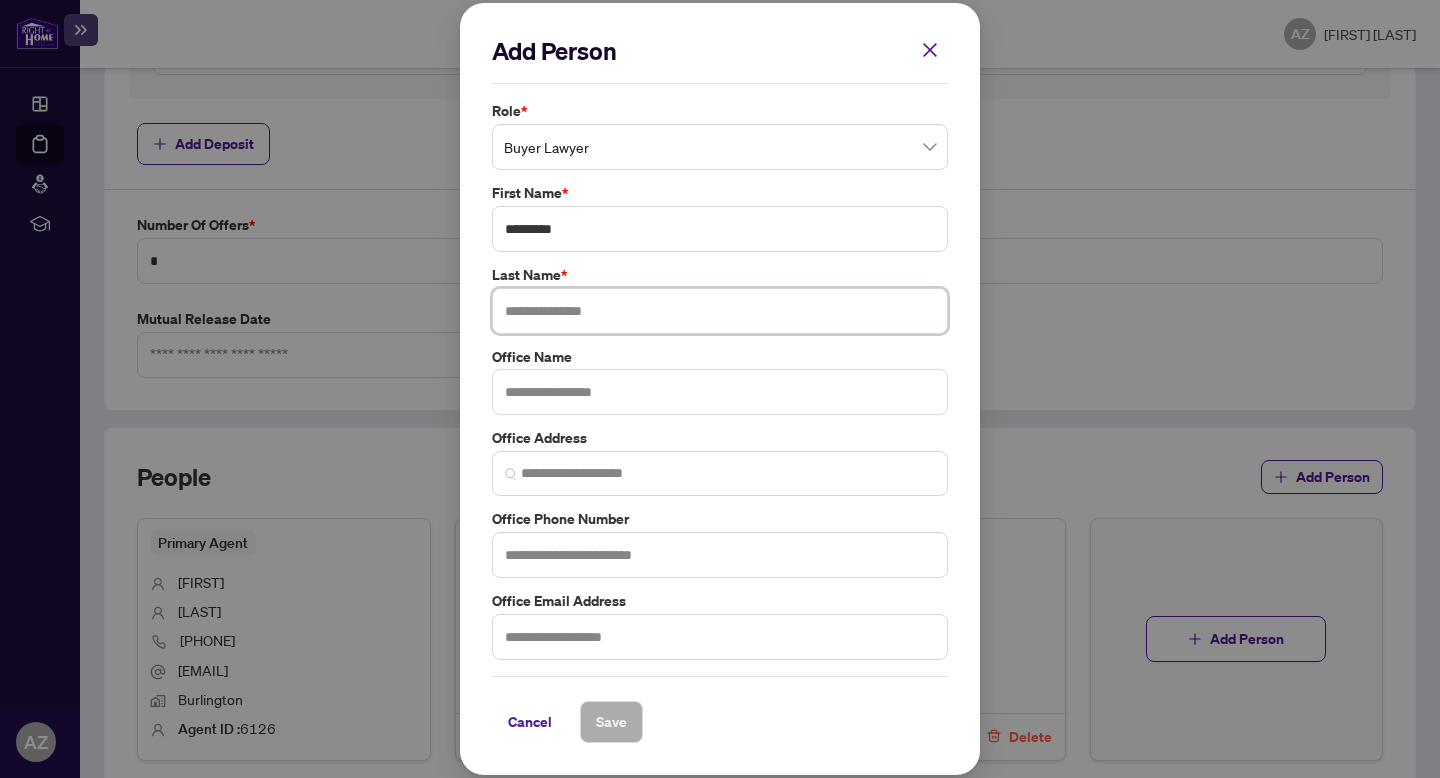 click at bounding box center [720, 311] 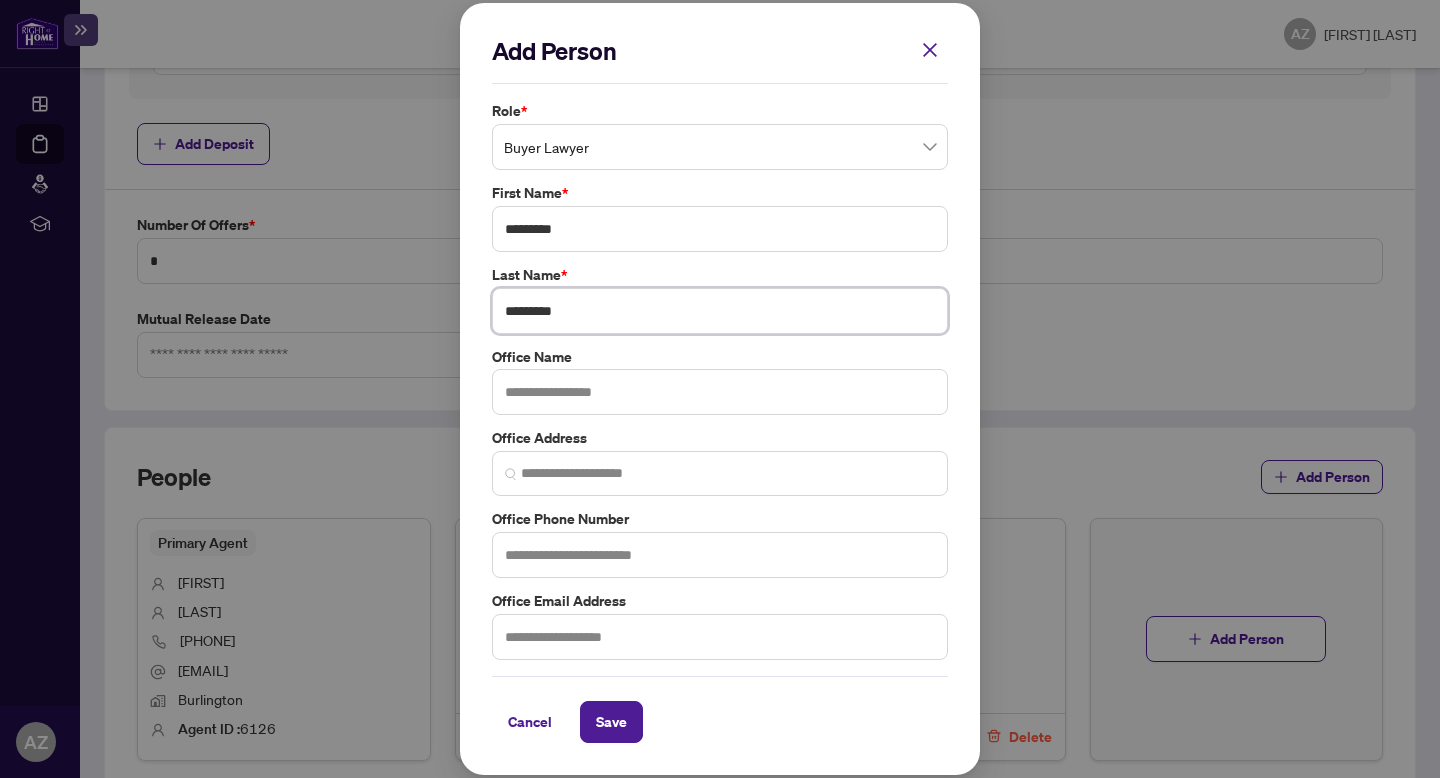 type on "*********" 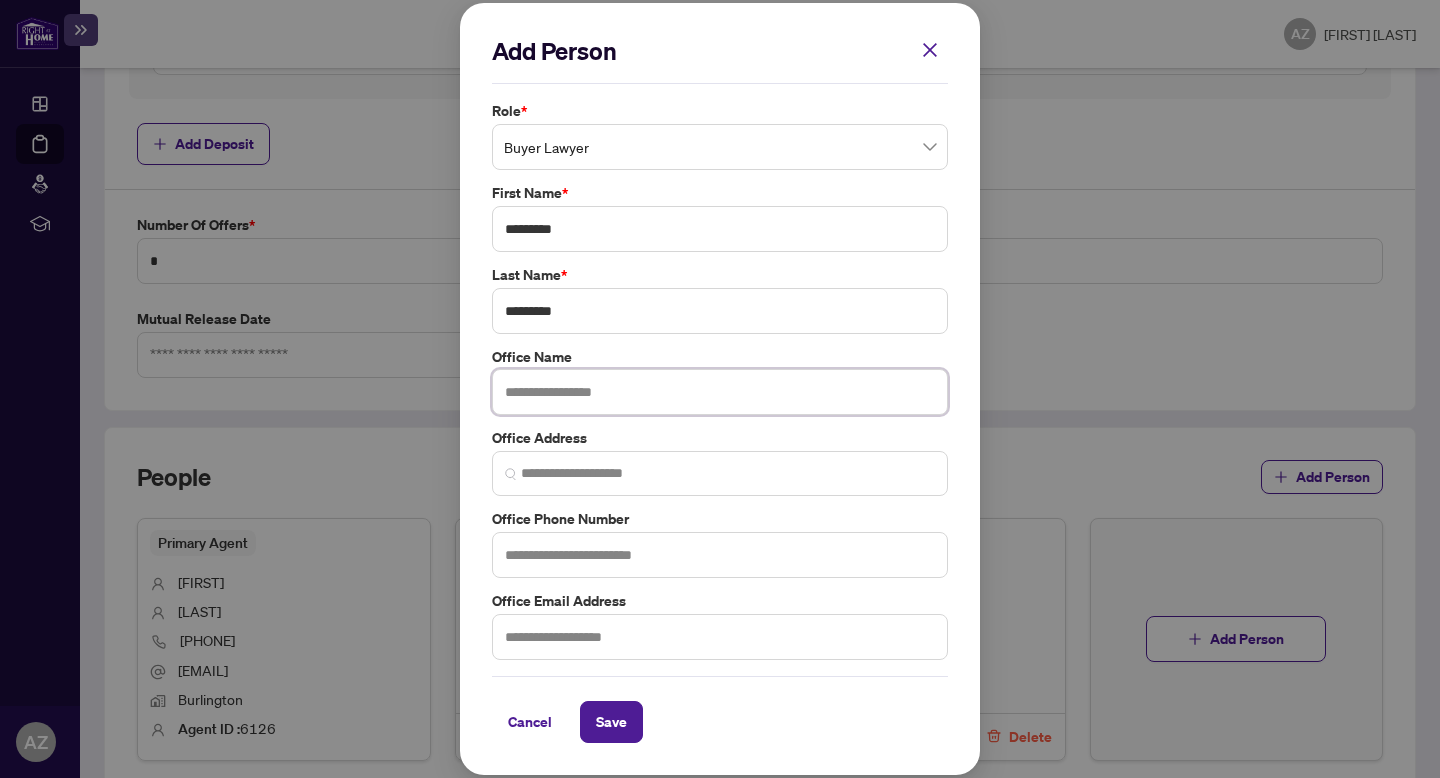 click at bounding box center (720, 392) 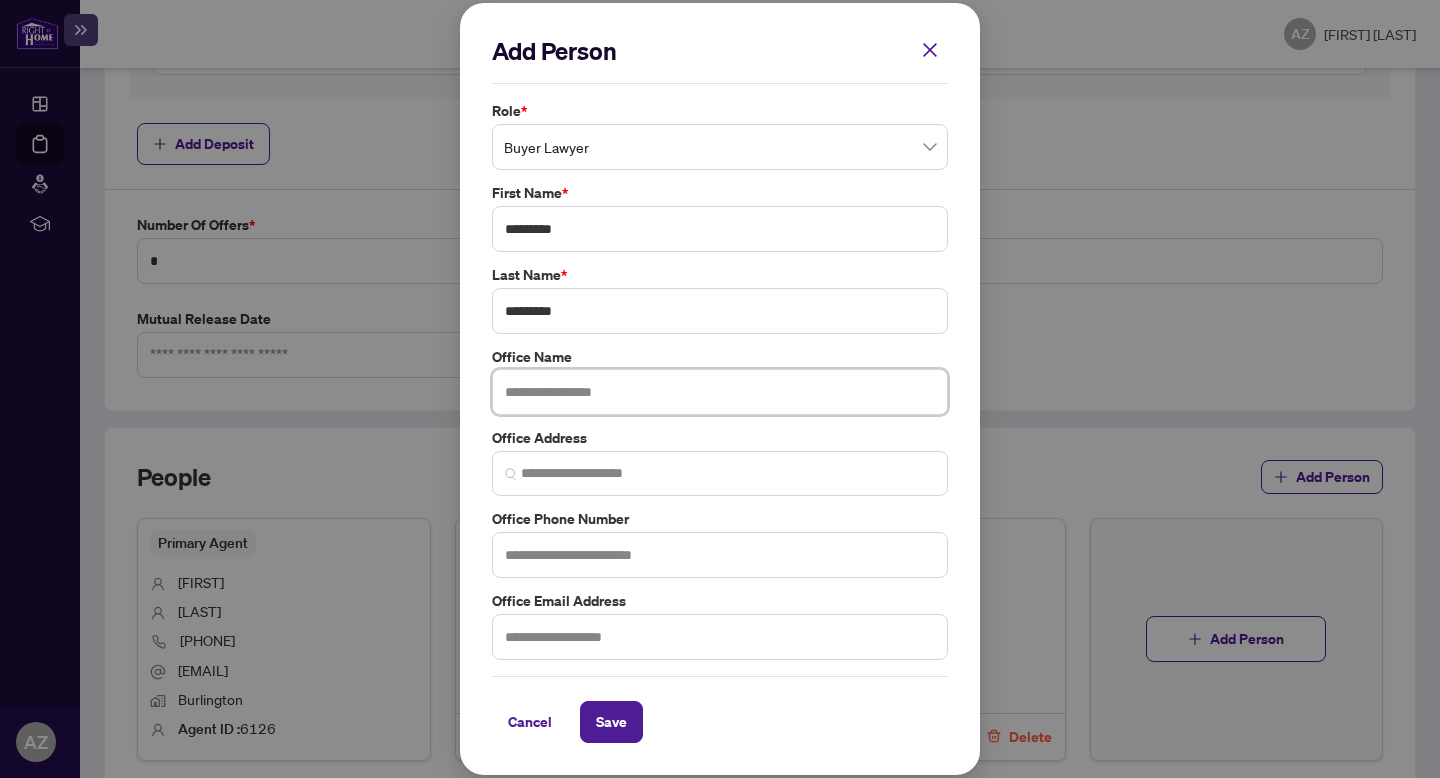 paste on "**********" 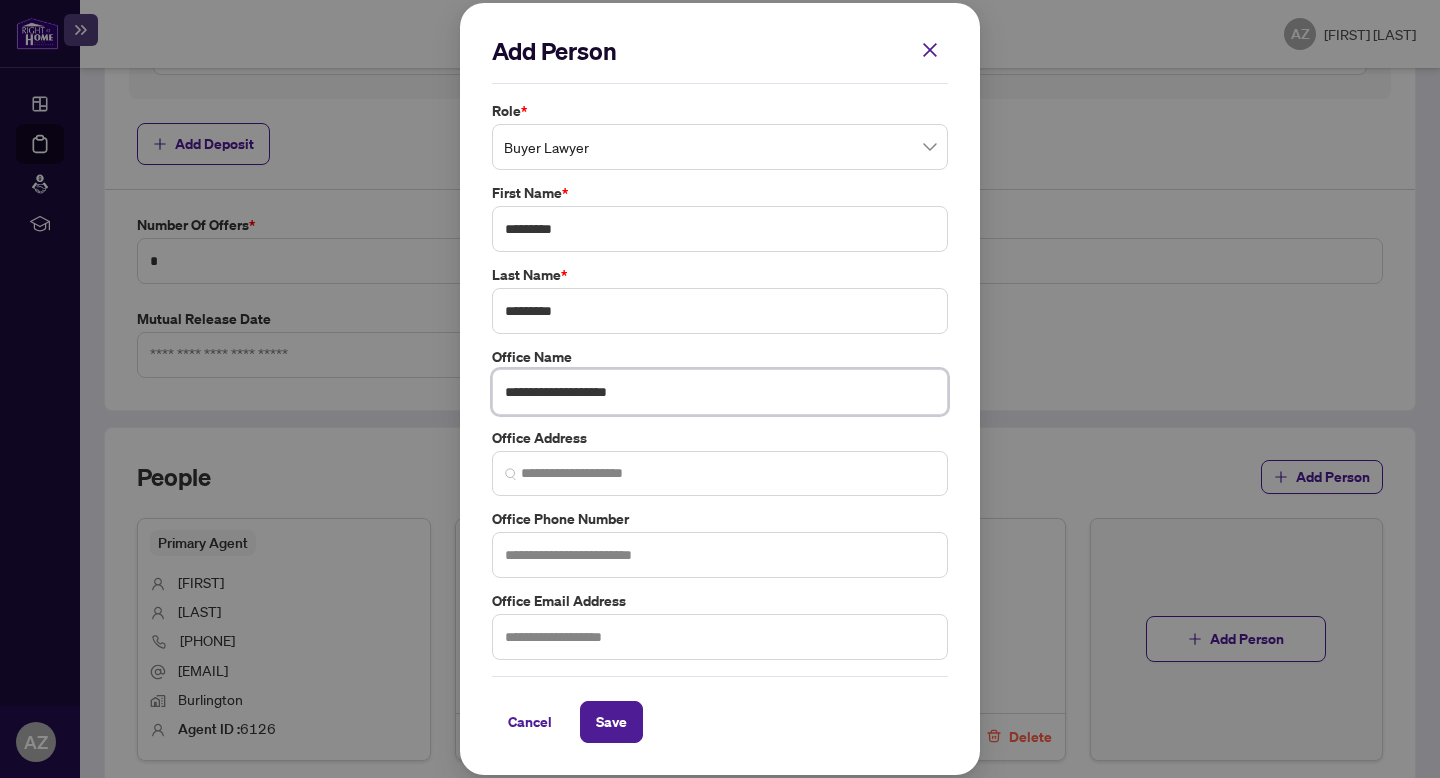 type on "**********" 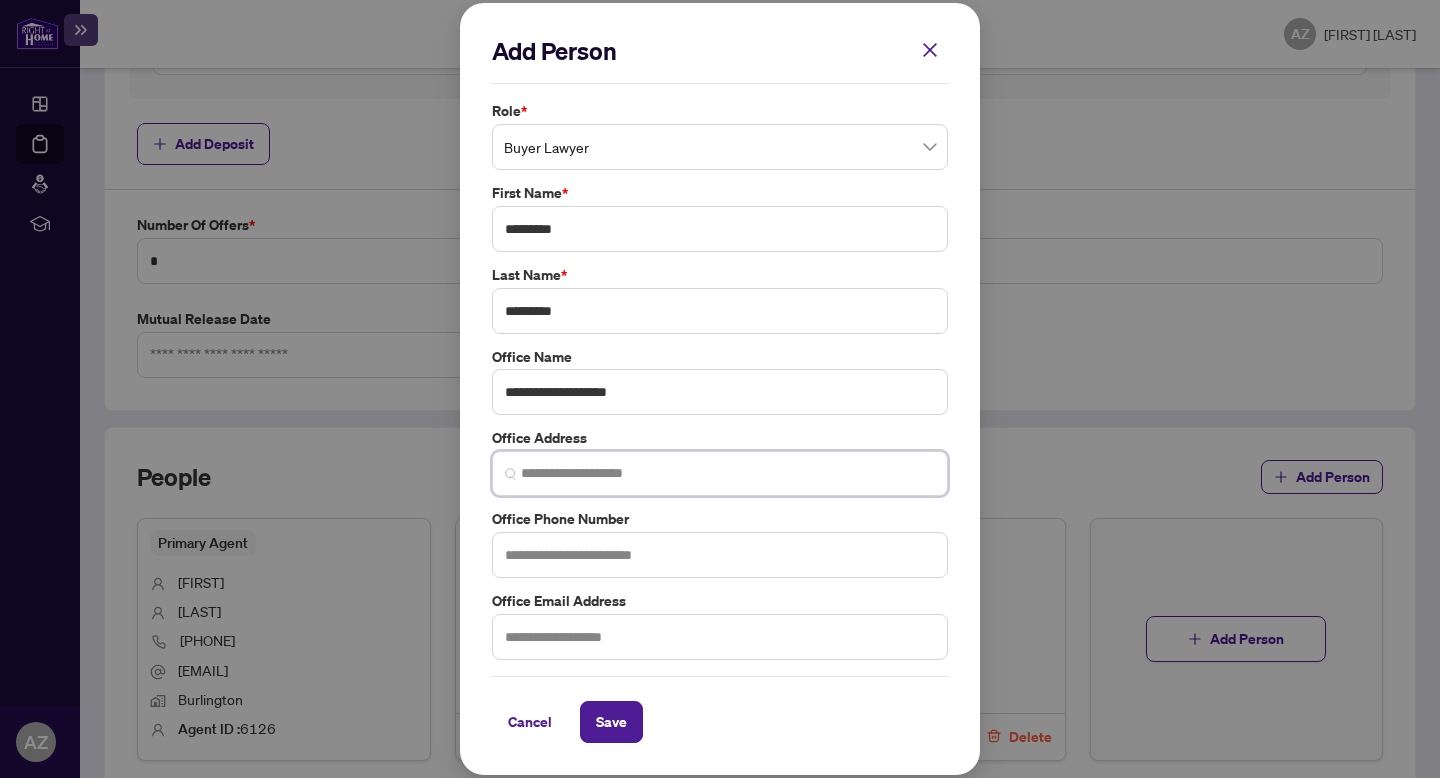 click at bounding box center [728, 473] 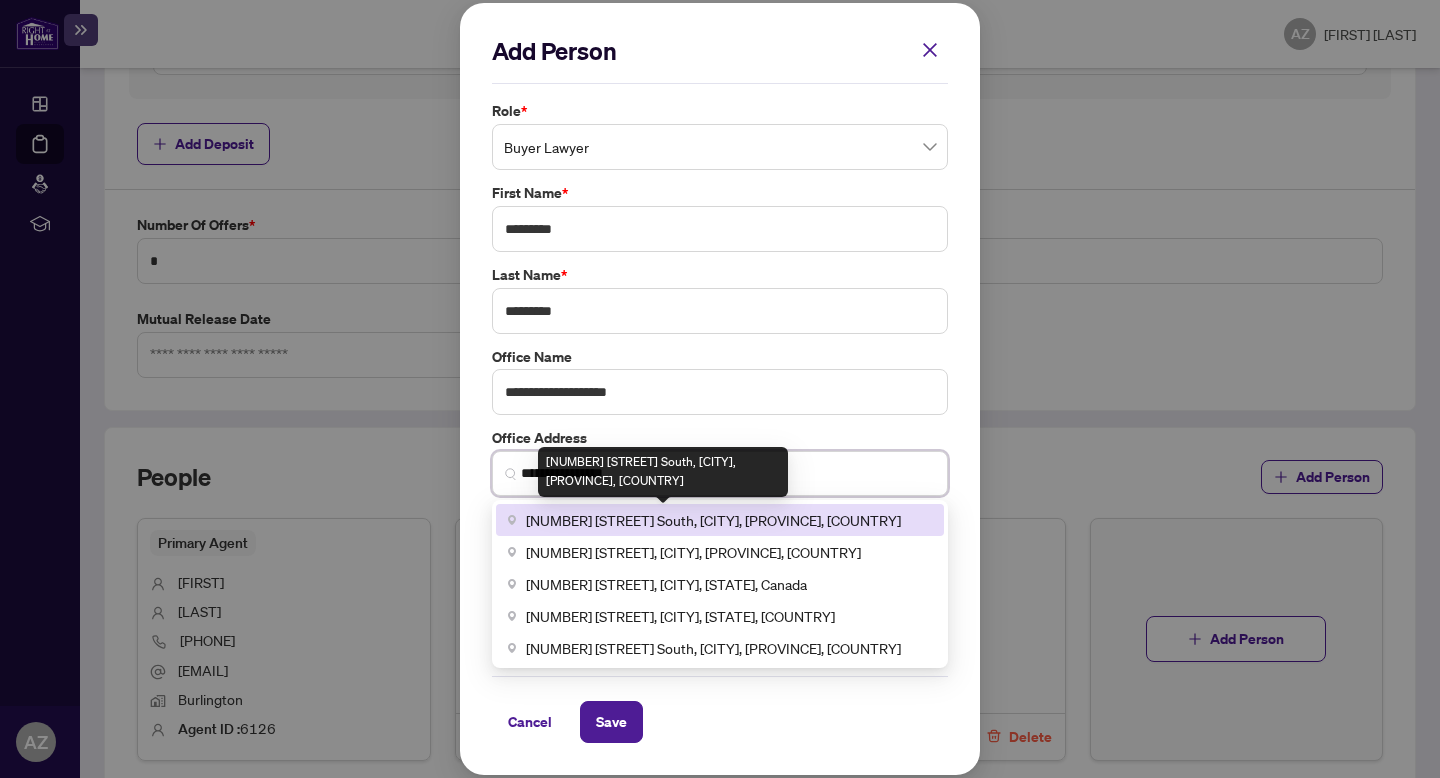 click on "[NUMBER] [STREET] South, [CITY], [PROVINCE], [COUNTRY]" at bounding box center [713, 520] 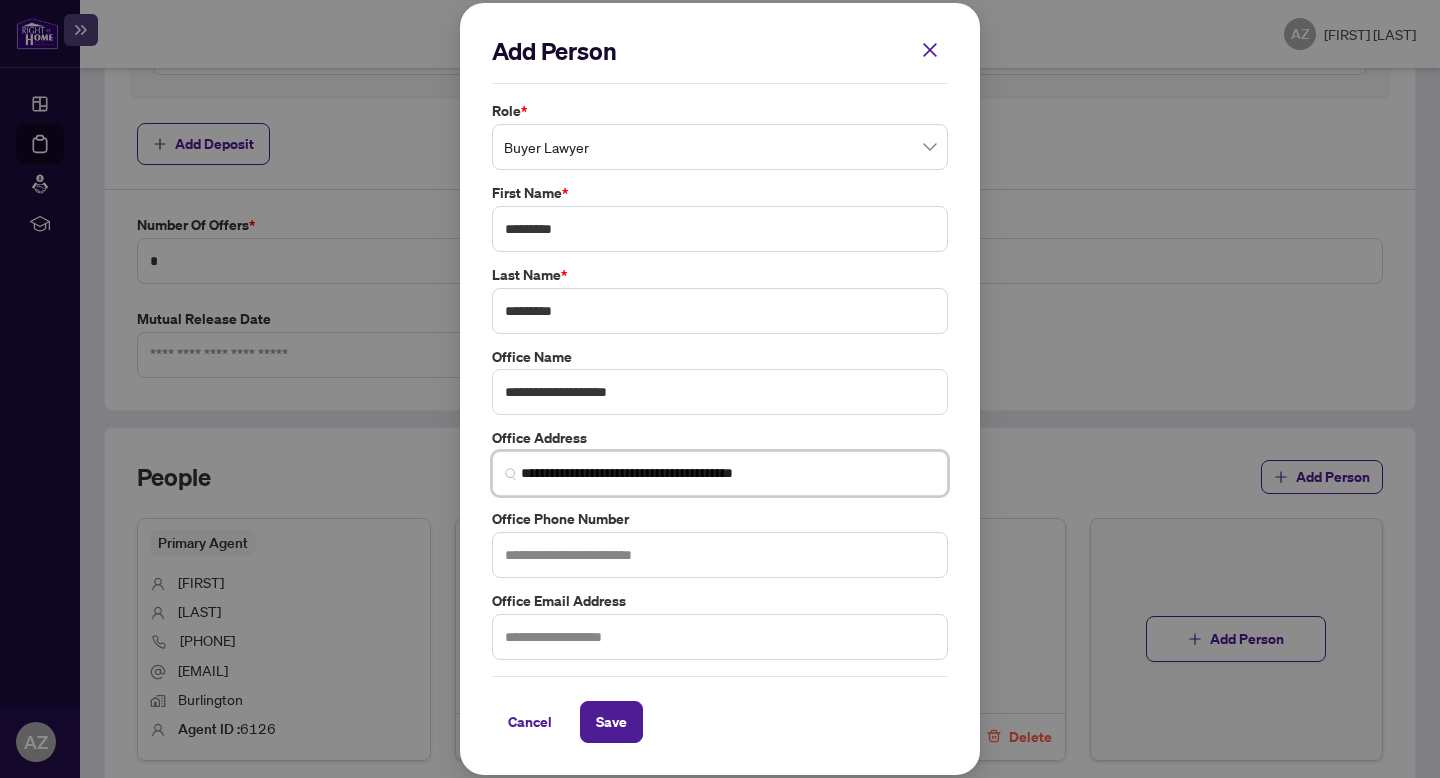 type on "**********" 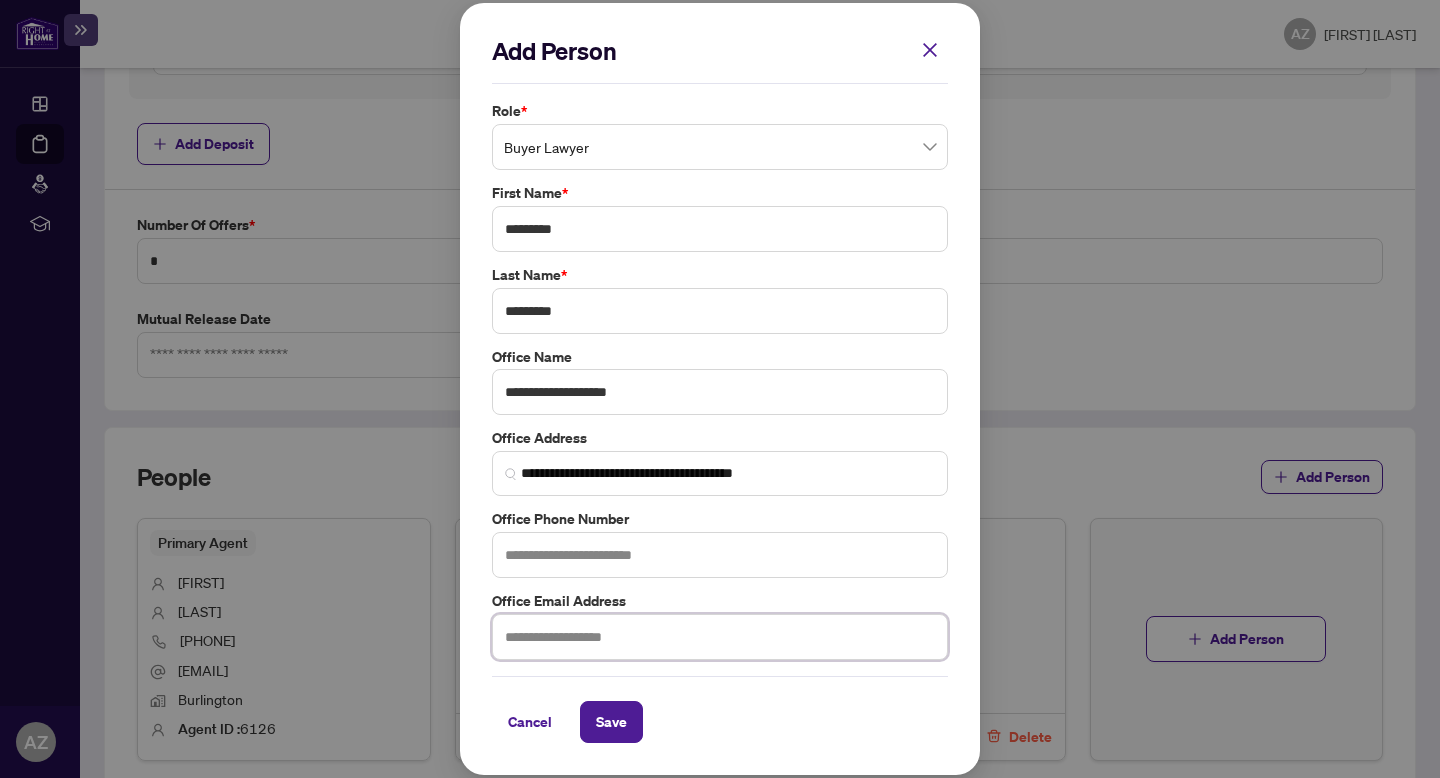 click at bounding box center (720, 637) 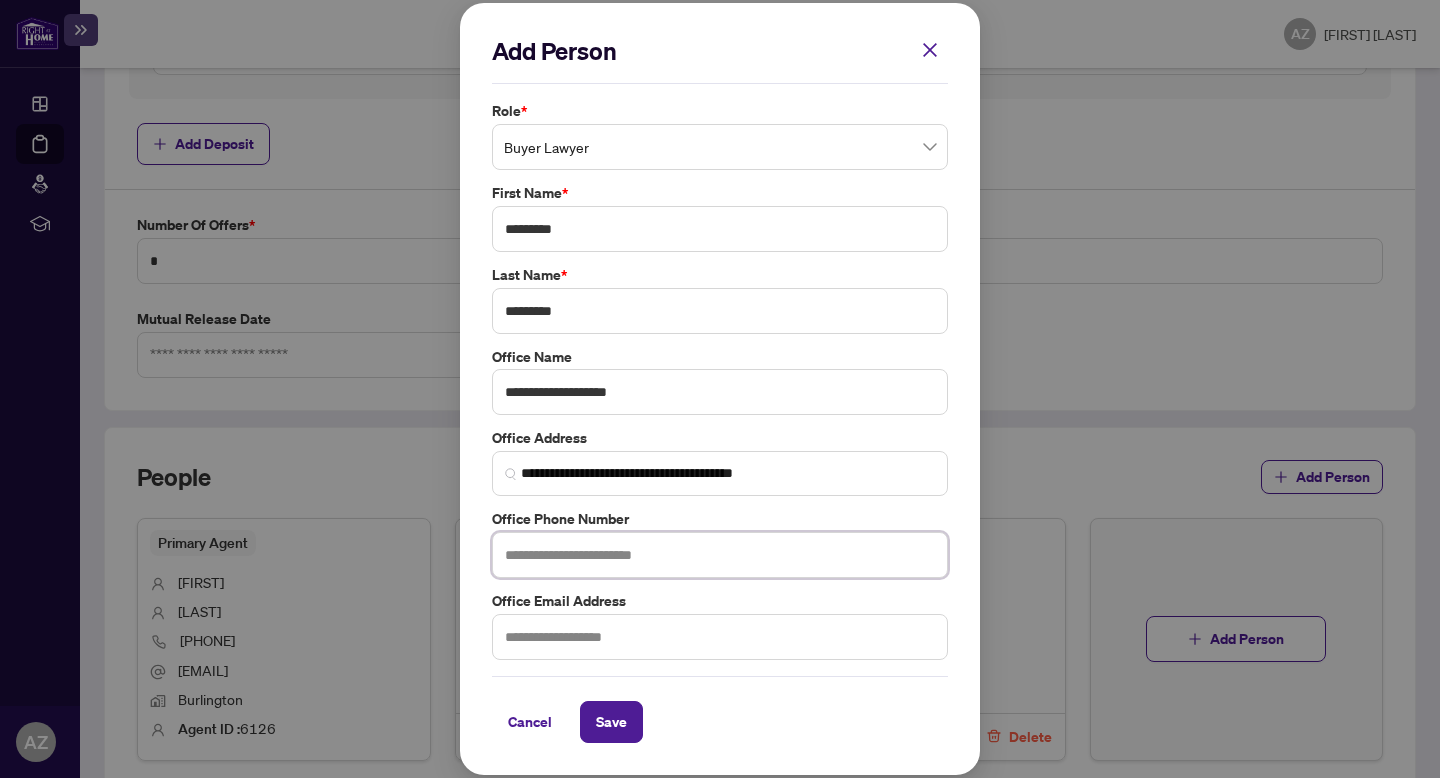 click at bounding box center (720, 555) 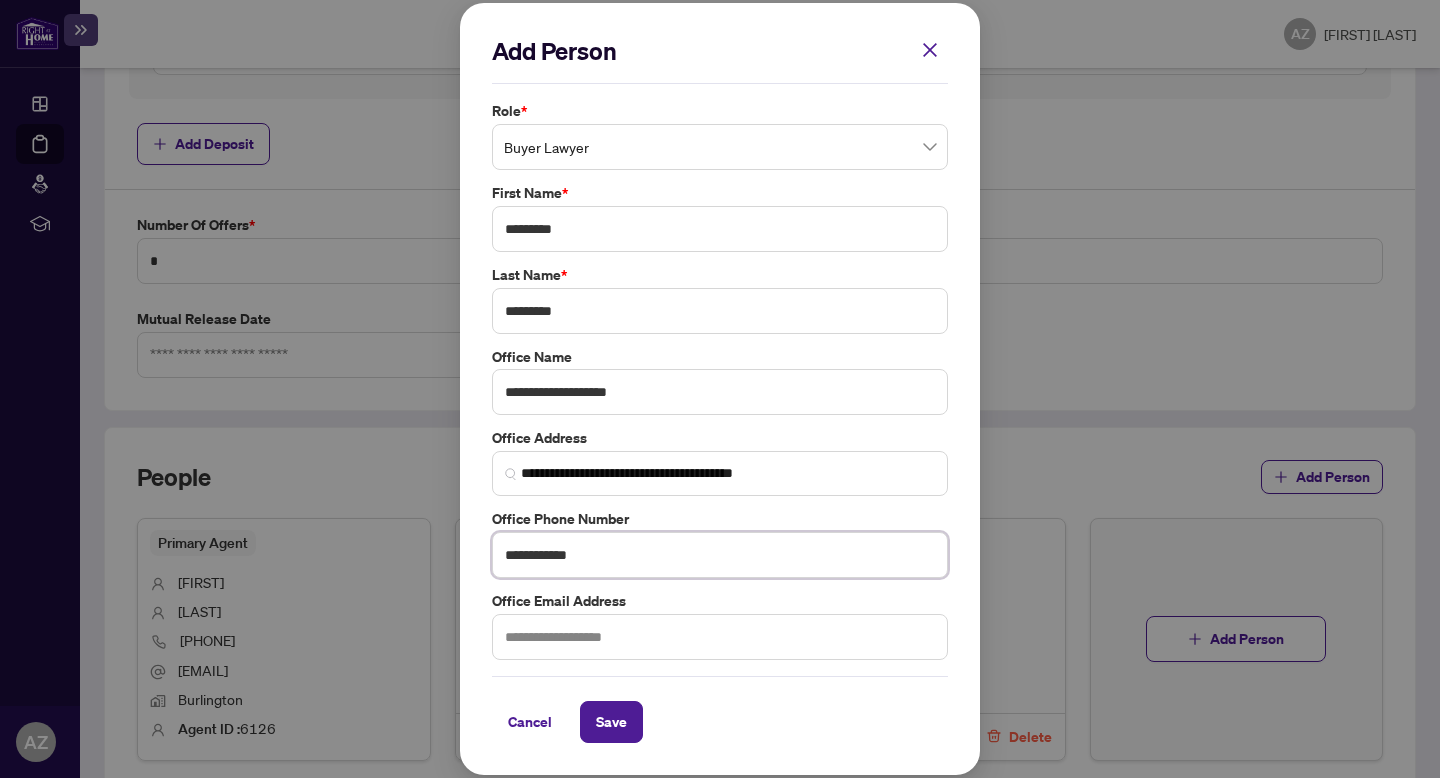 type on "**********" 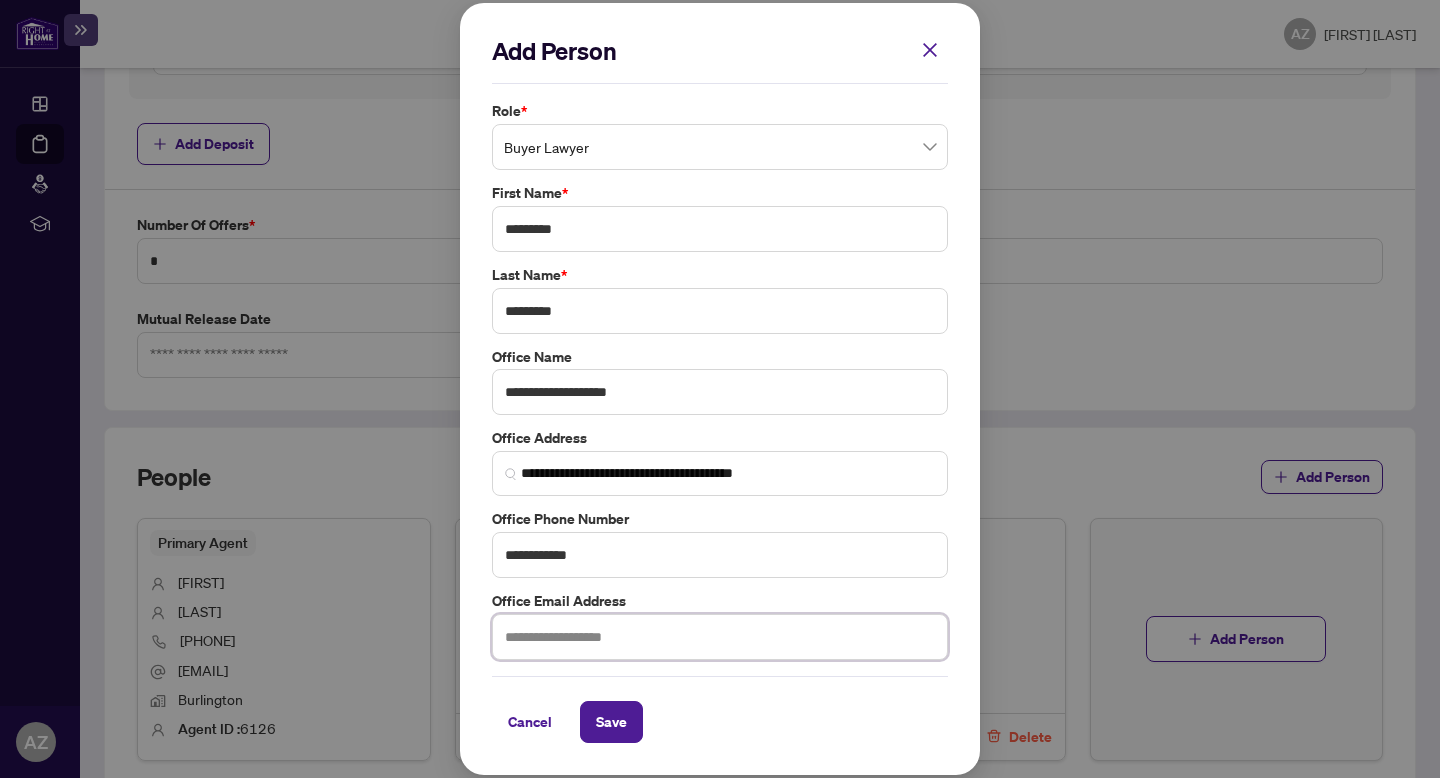 click at bounding box center (720, 637) 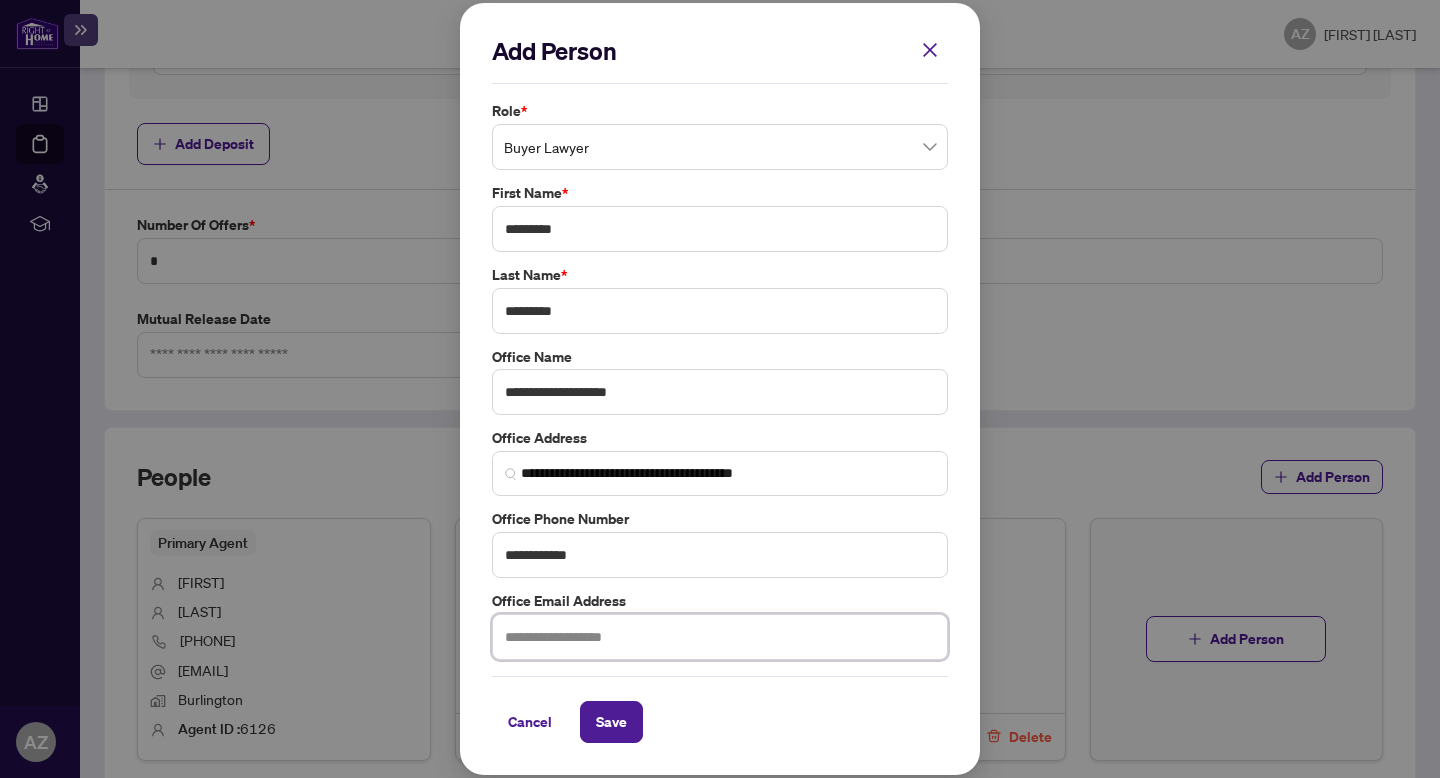 click at bounding box center [720, 637] 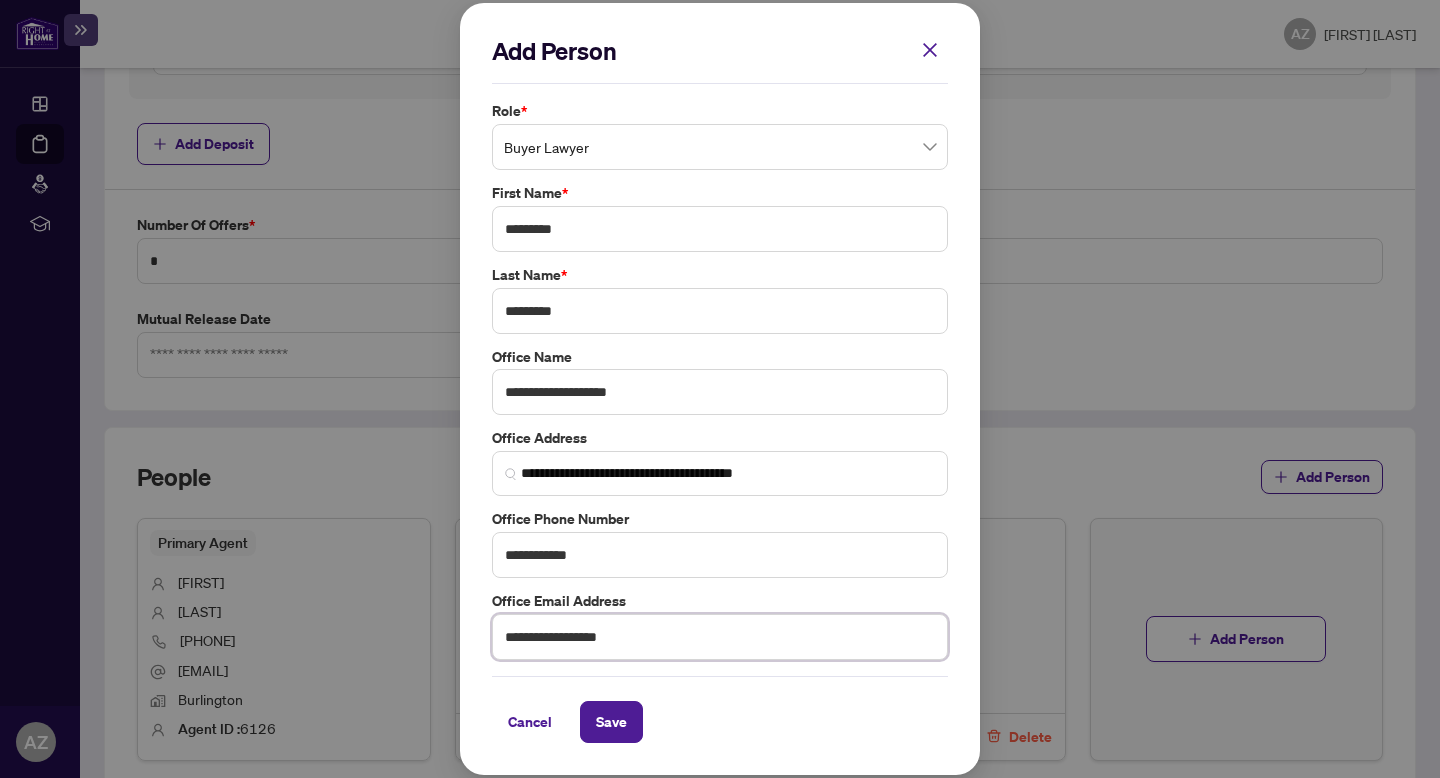 type on "**********" 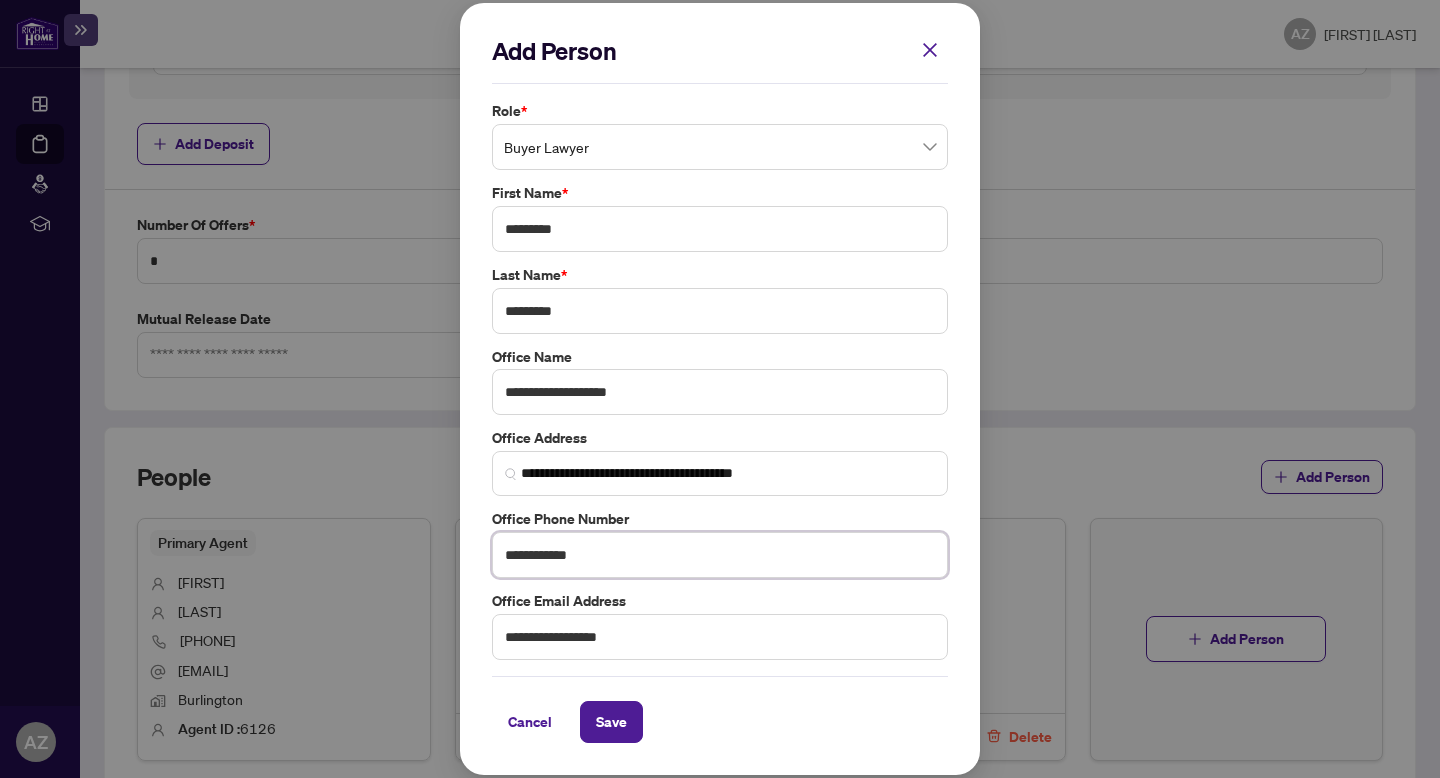 click on "**********" at bounding box center (720, 555) 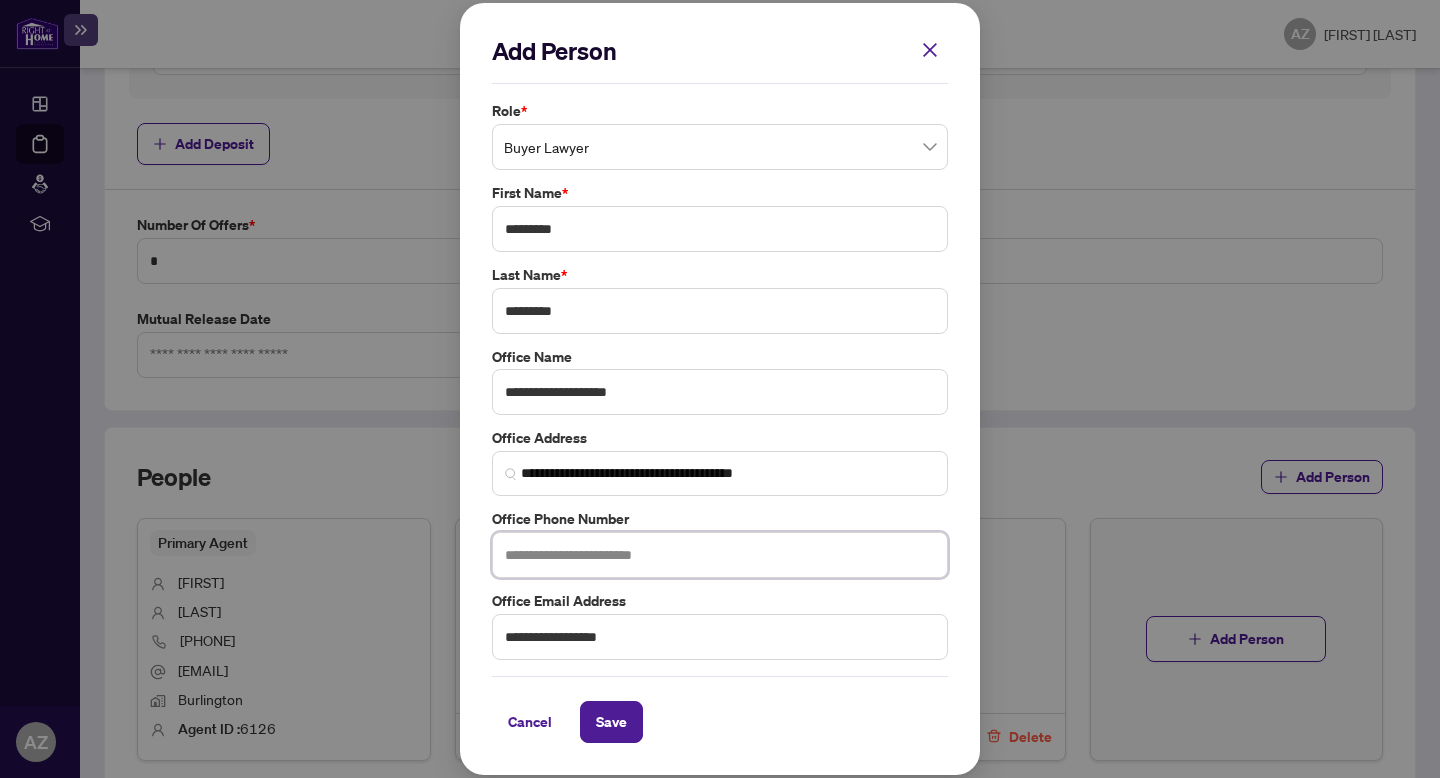 click at bounding box center [720, 555] 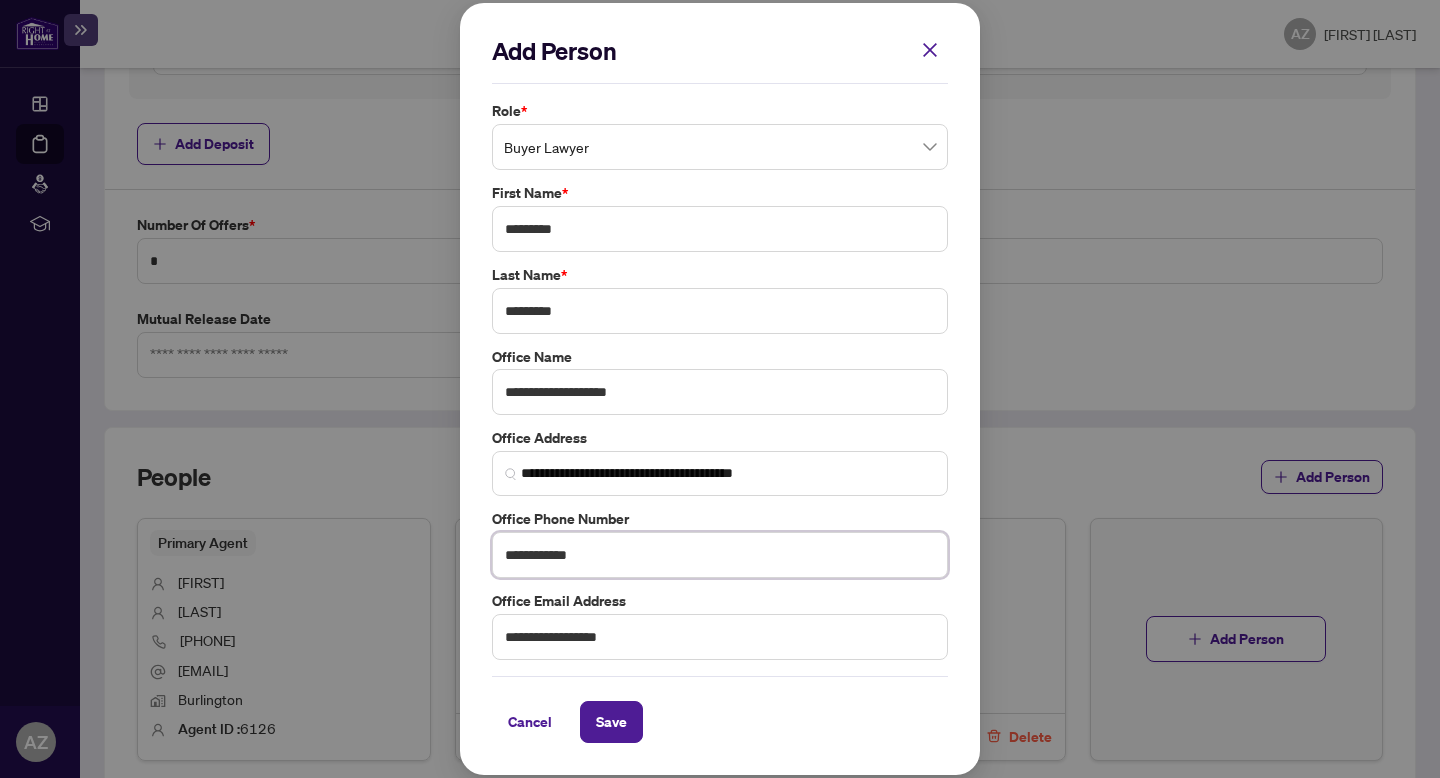 type on "**********" 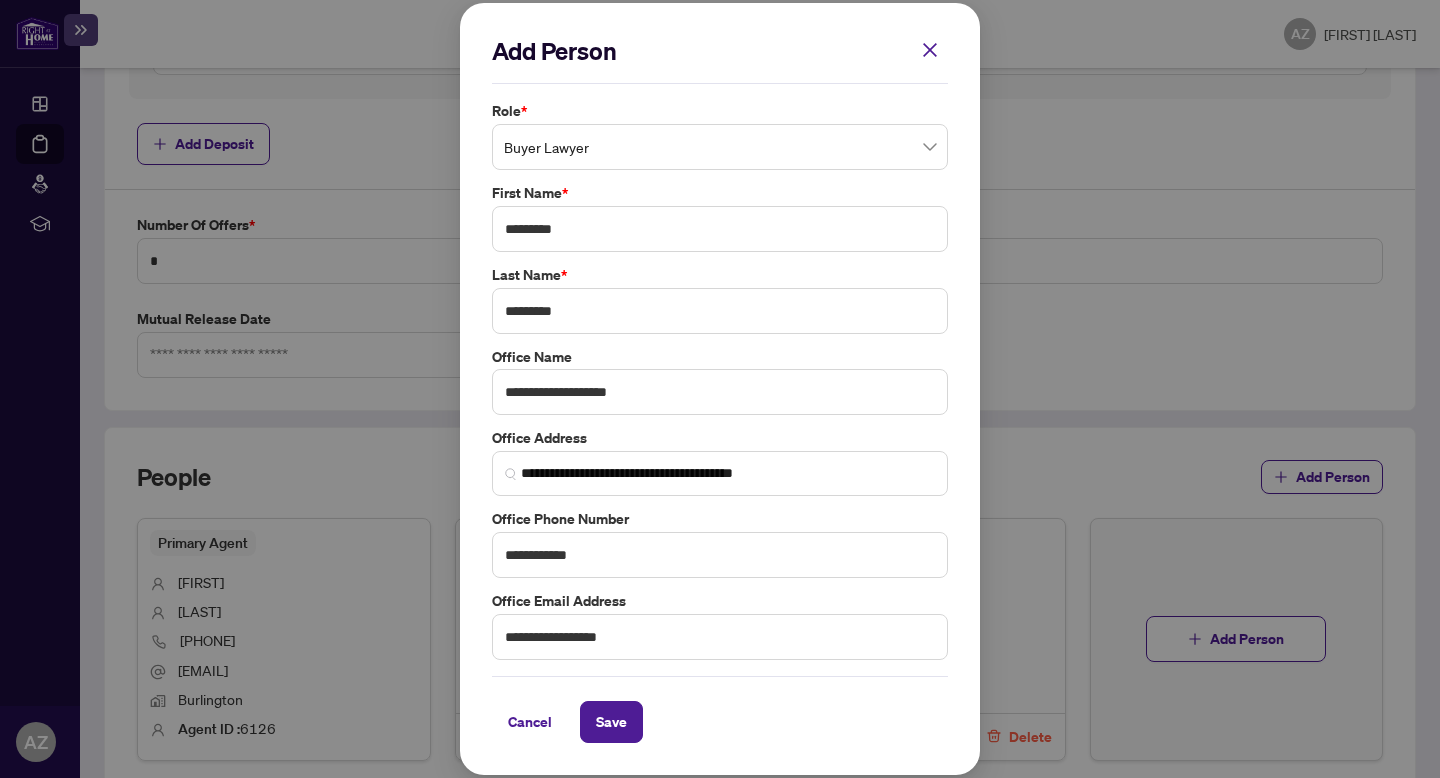 click on "**********" at bounding box center (720, 380) 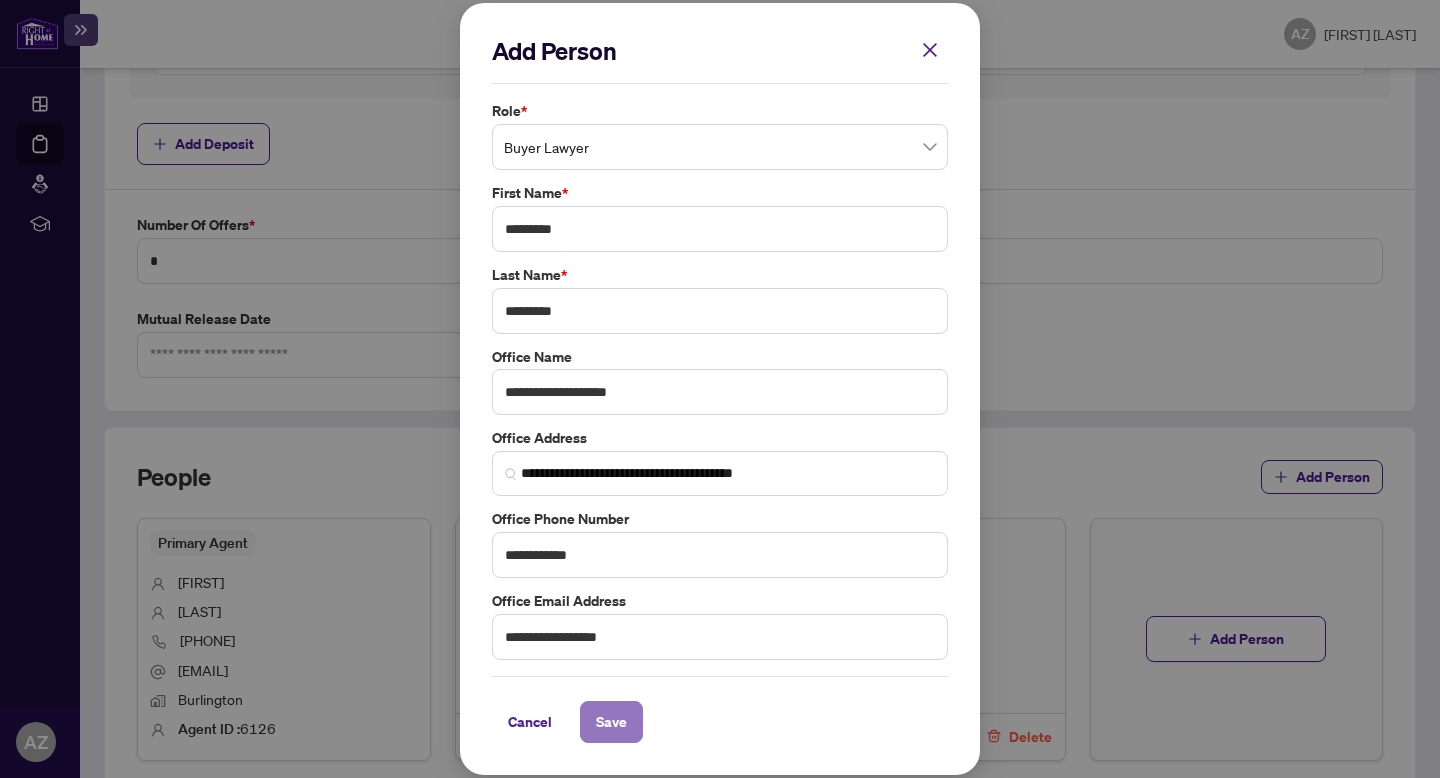 click on "Save" at bounding box center (611, 722) 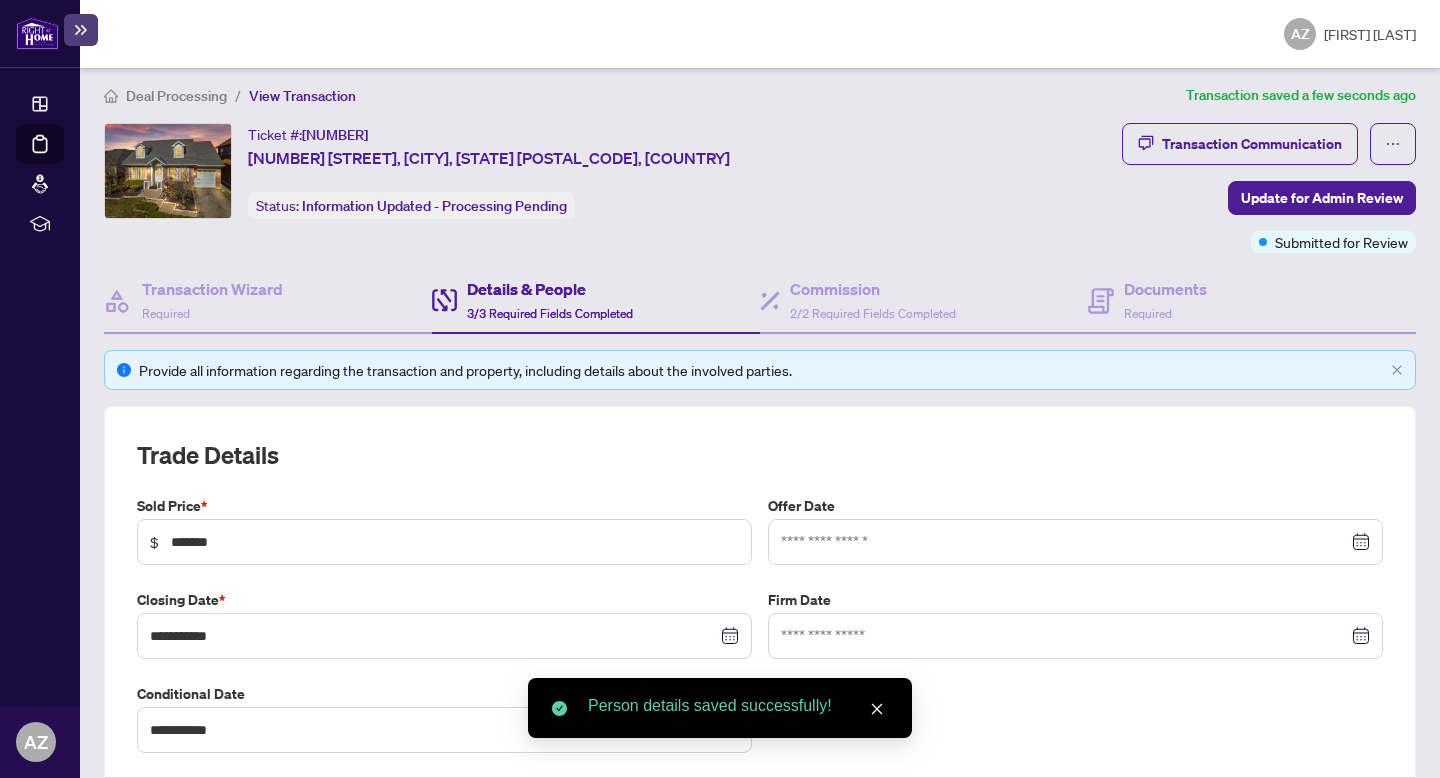 scroll, scrollTop: 0, scrollLeft: 0, axis: both 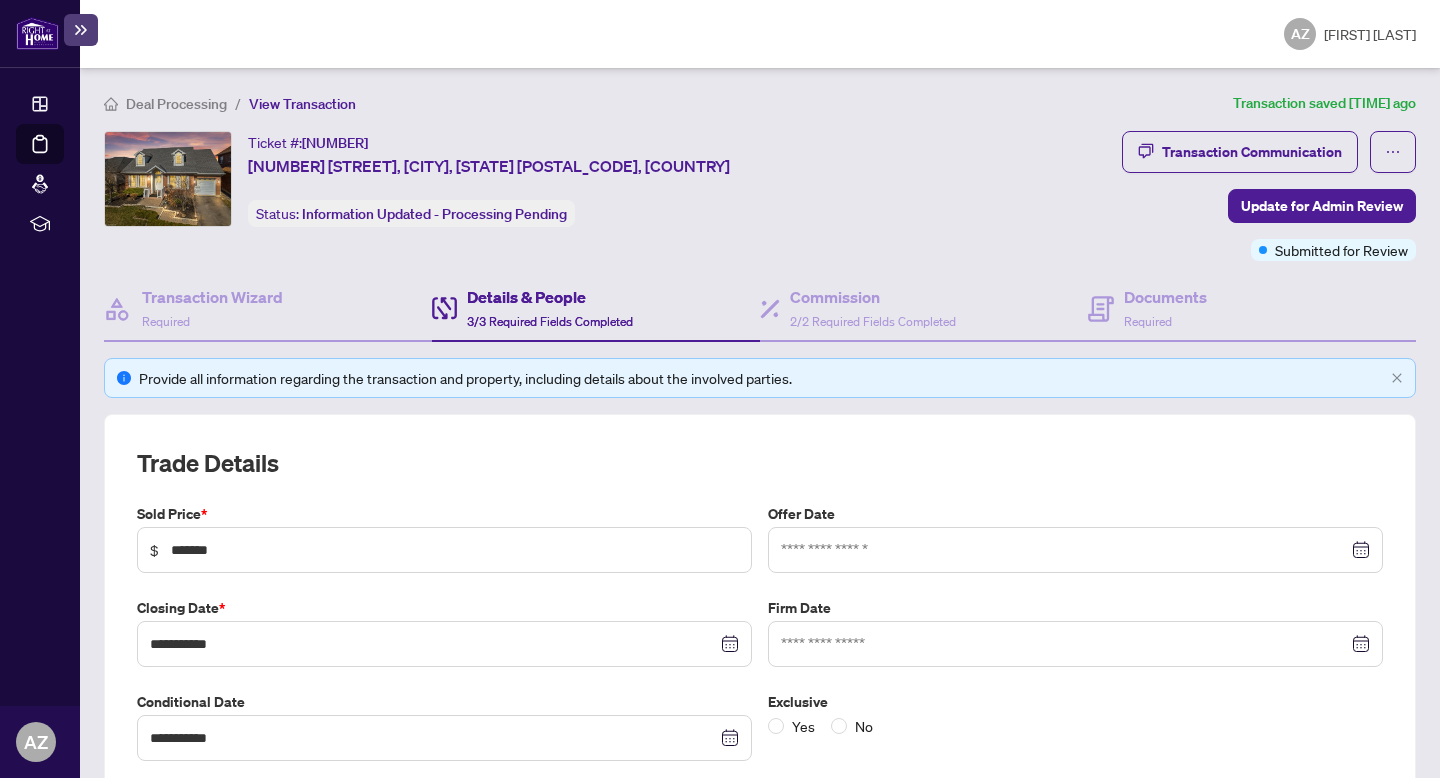 click on "Deal Processing" at bounding box center (176, 104) 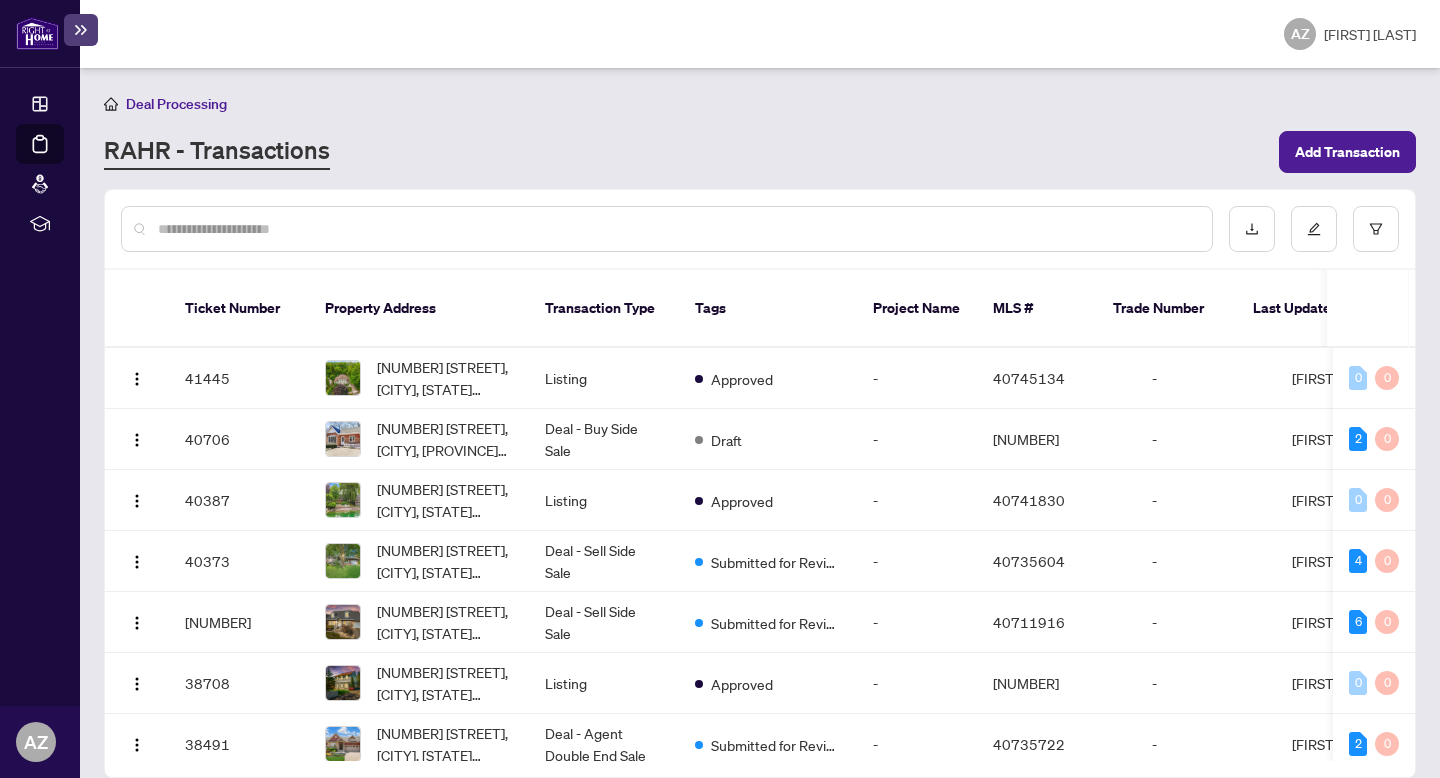 click at bounding box center (677, 229) 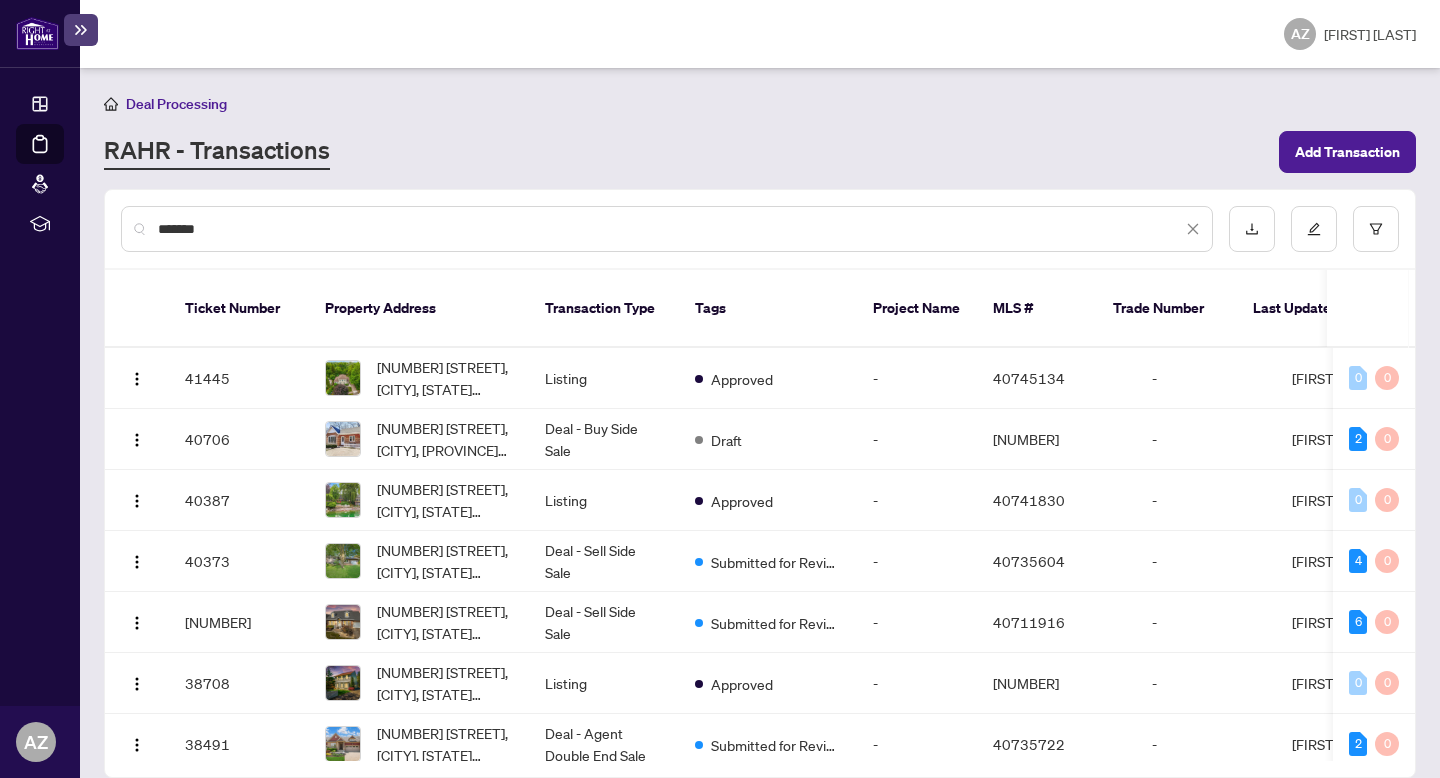 type on "*******" 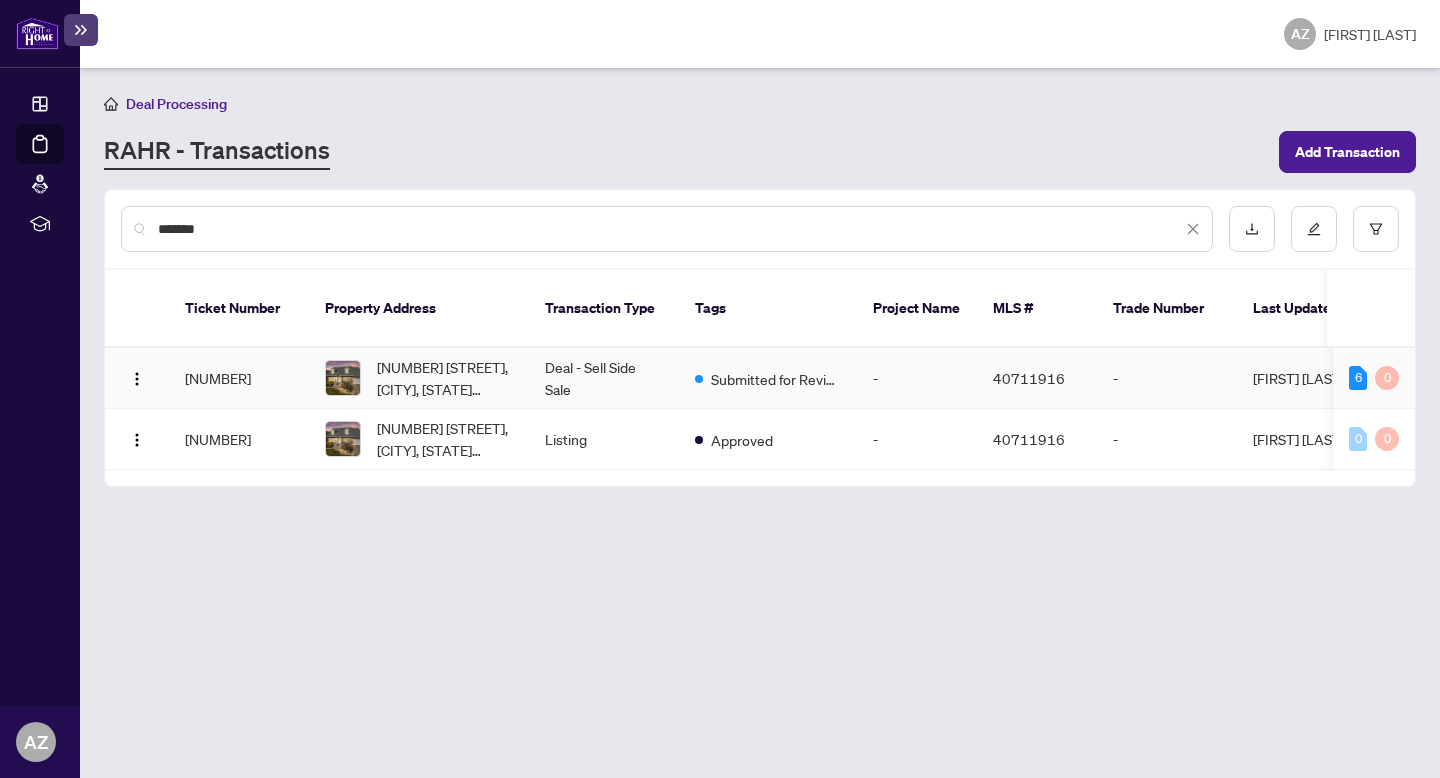 click on "Submitted for Review" at bounding box center (768, 378) 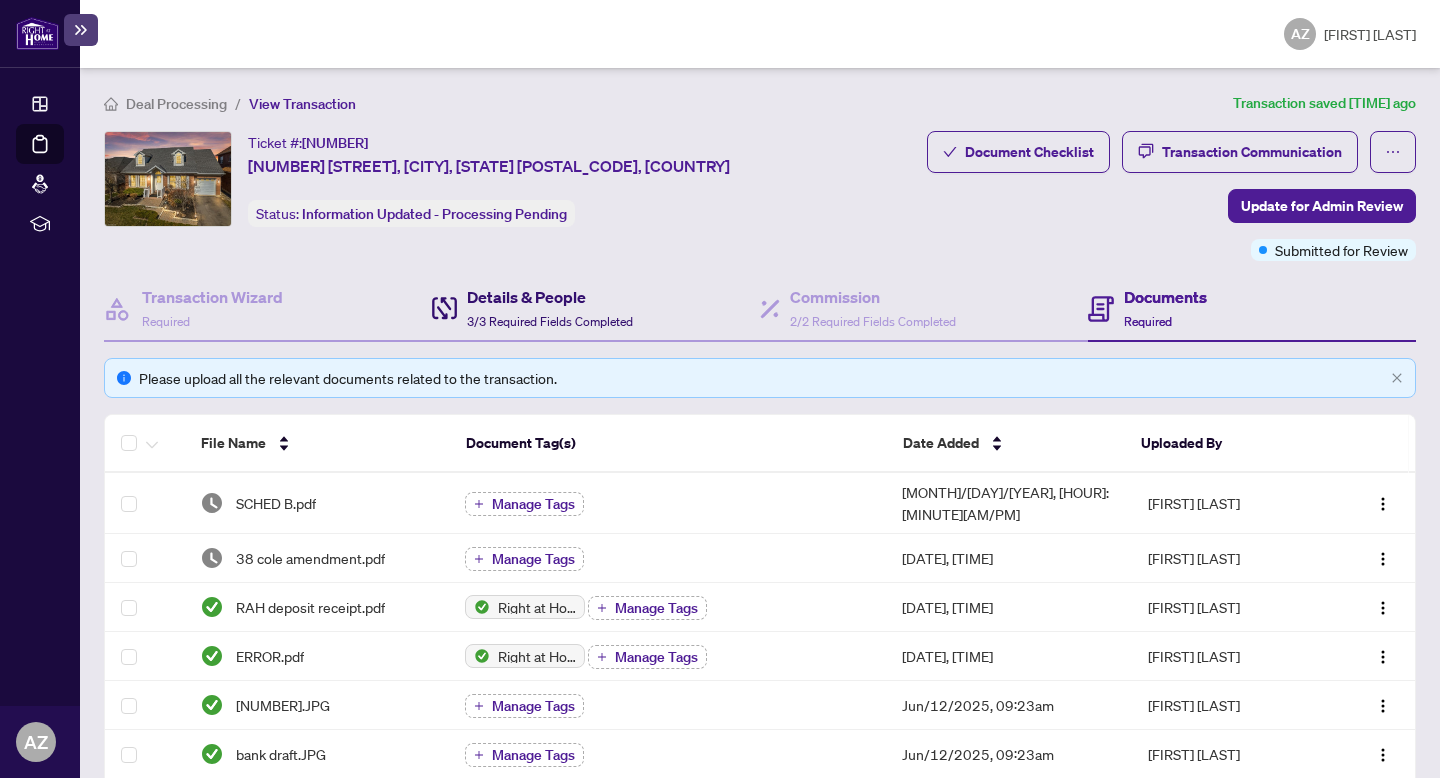 click on "3/3 Required Fields Completed" at bounding box center [550, 321] 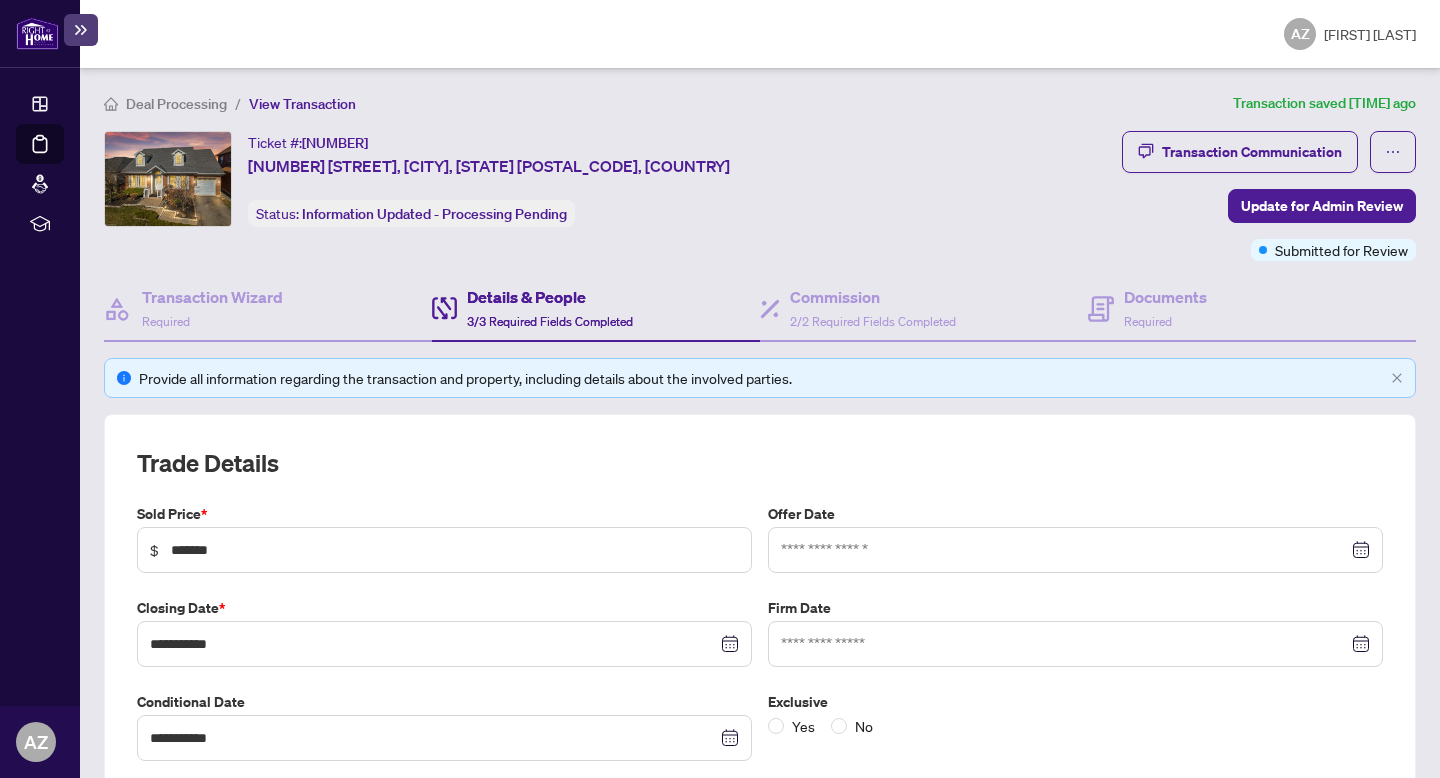 scroll, scrollTop: 974, scrollLeft: 0, axis: vertical 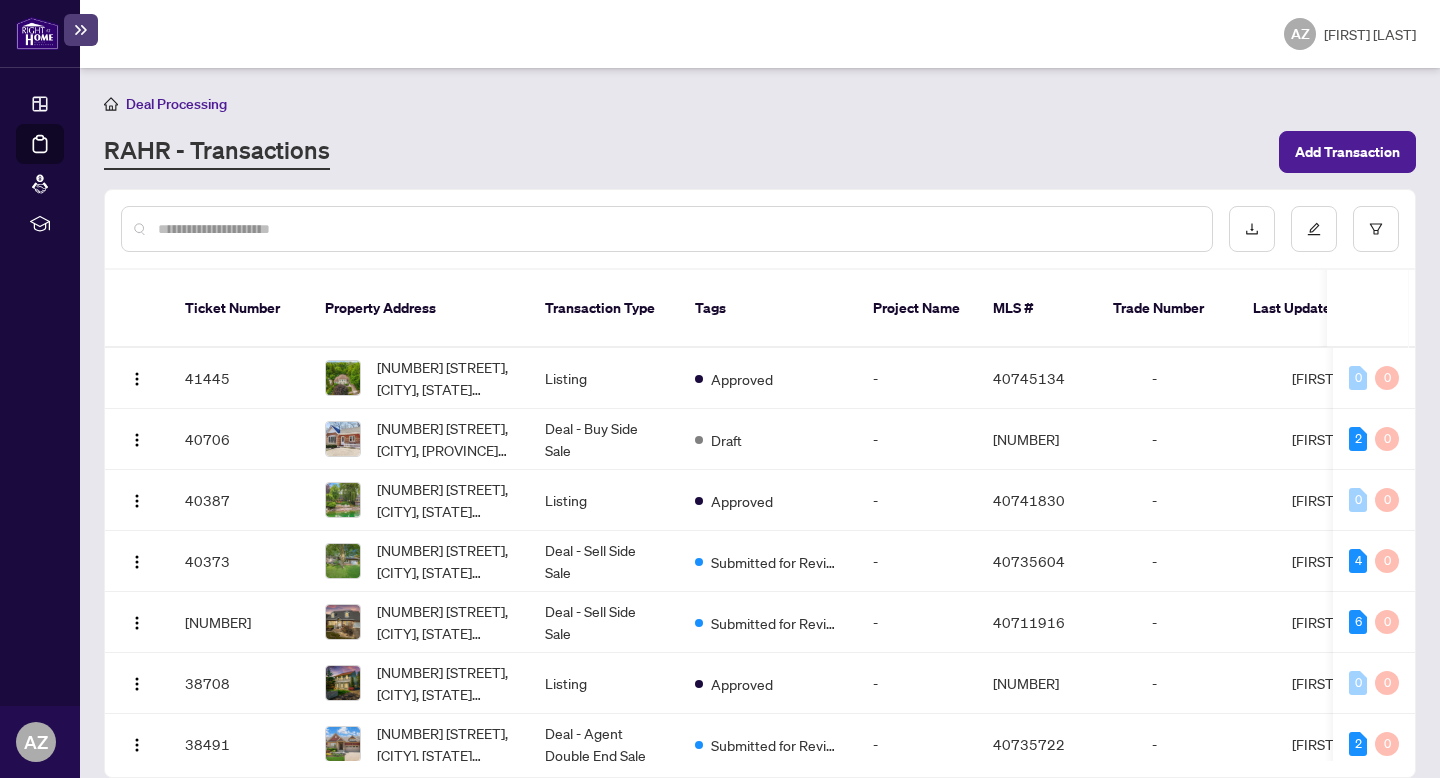 click at bounding box center [677, 229] 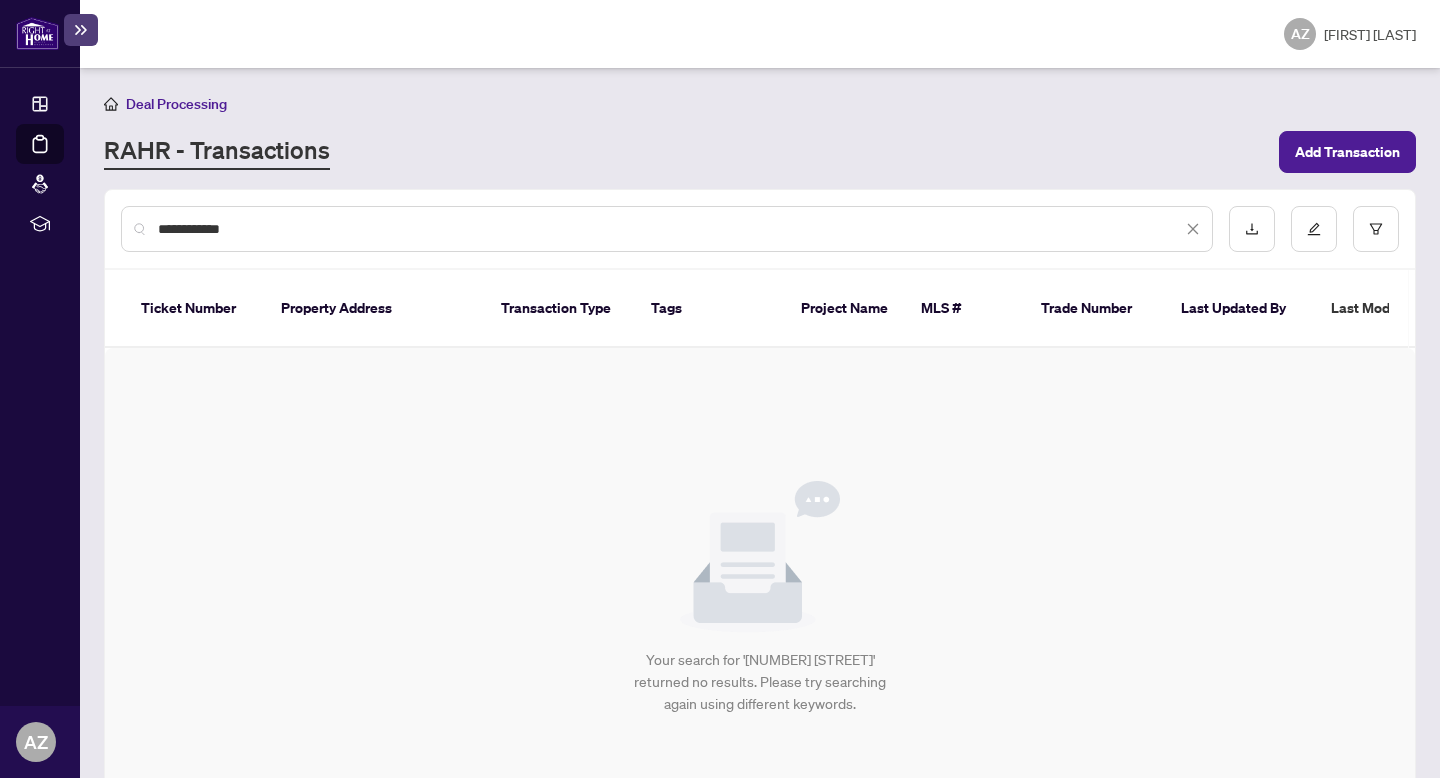 click on "**********" at bounding box center (670, 229) 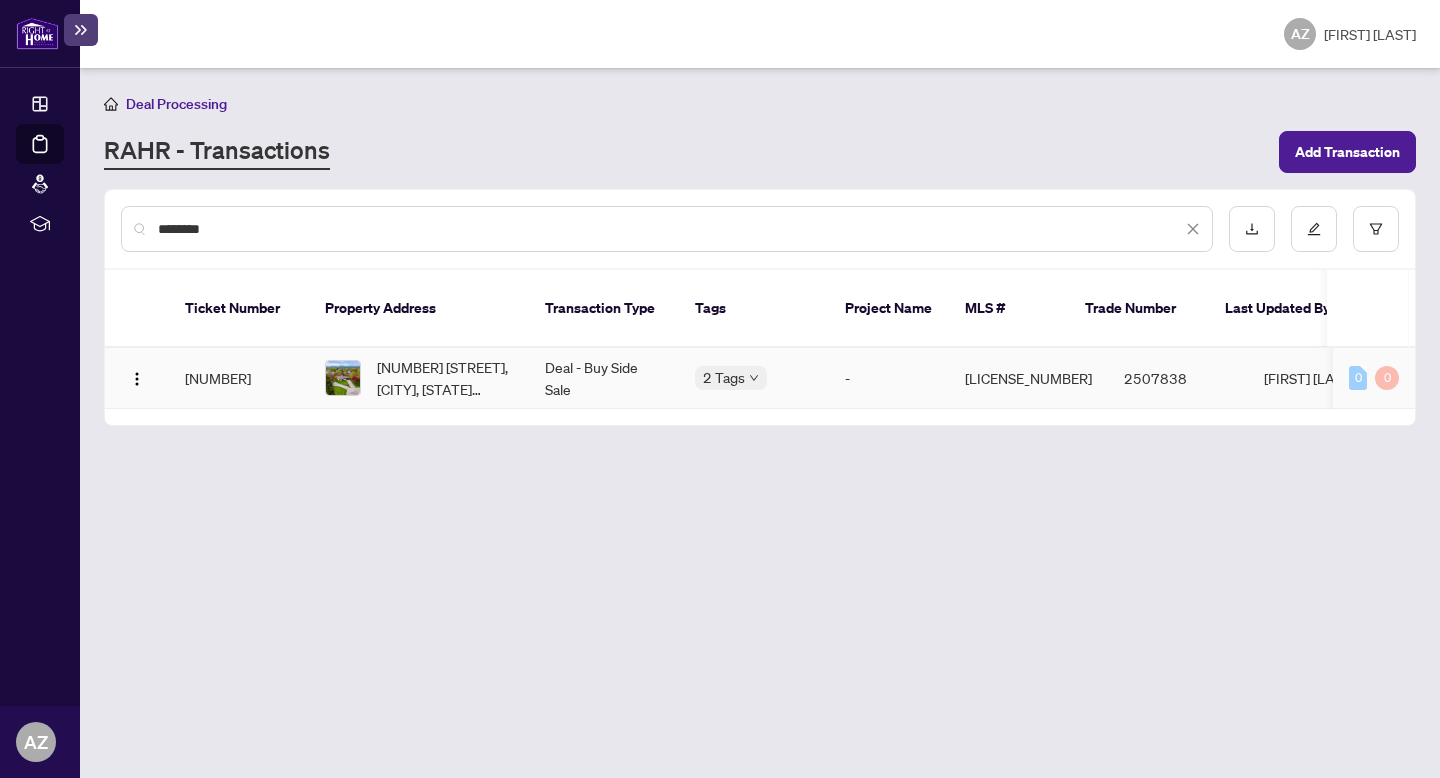 type on "********" 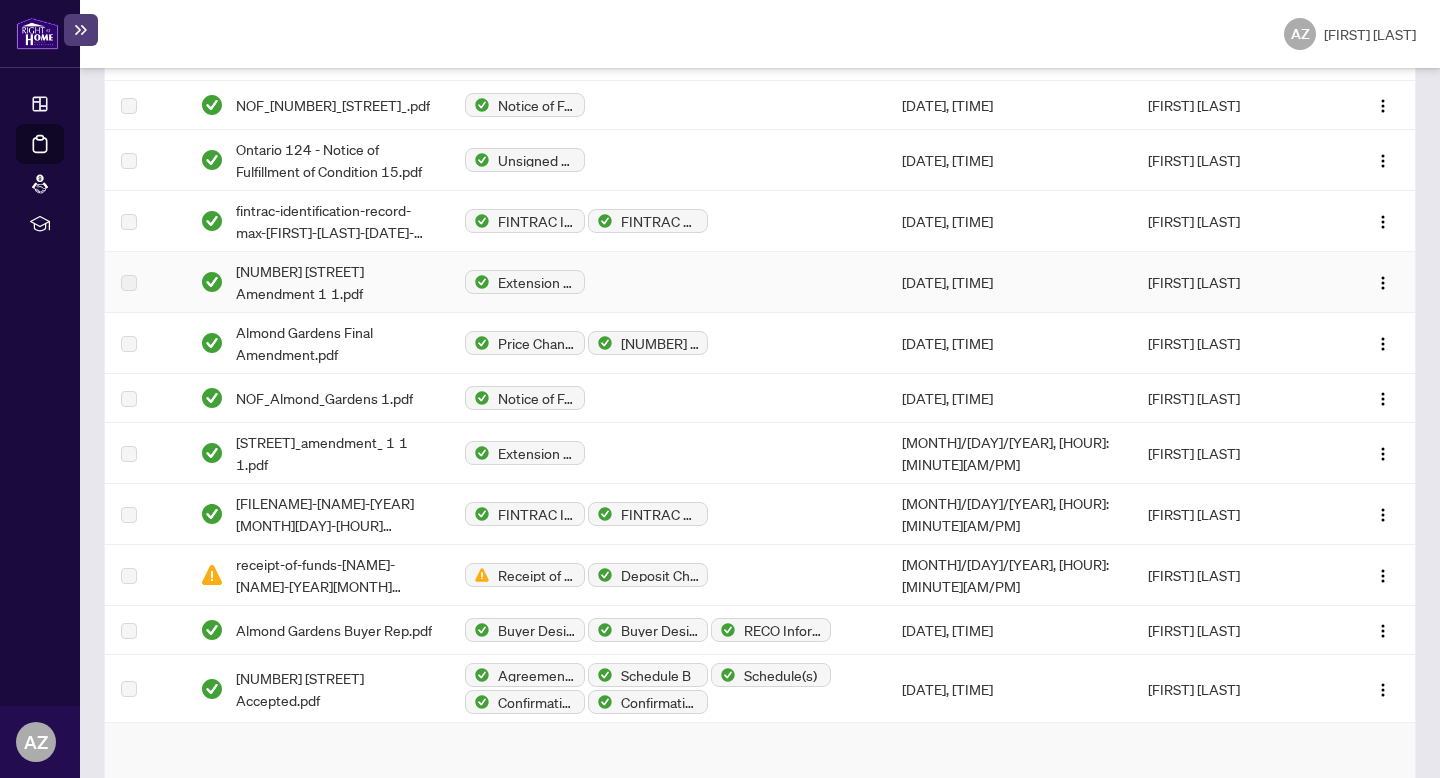scroll, scrollTop: 861, scrollLeft: 0, axis: vertical 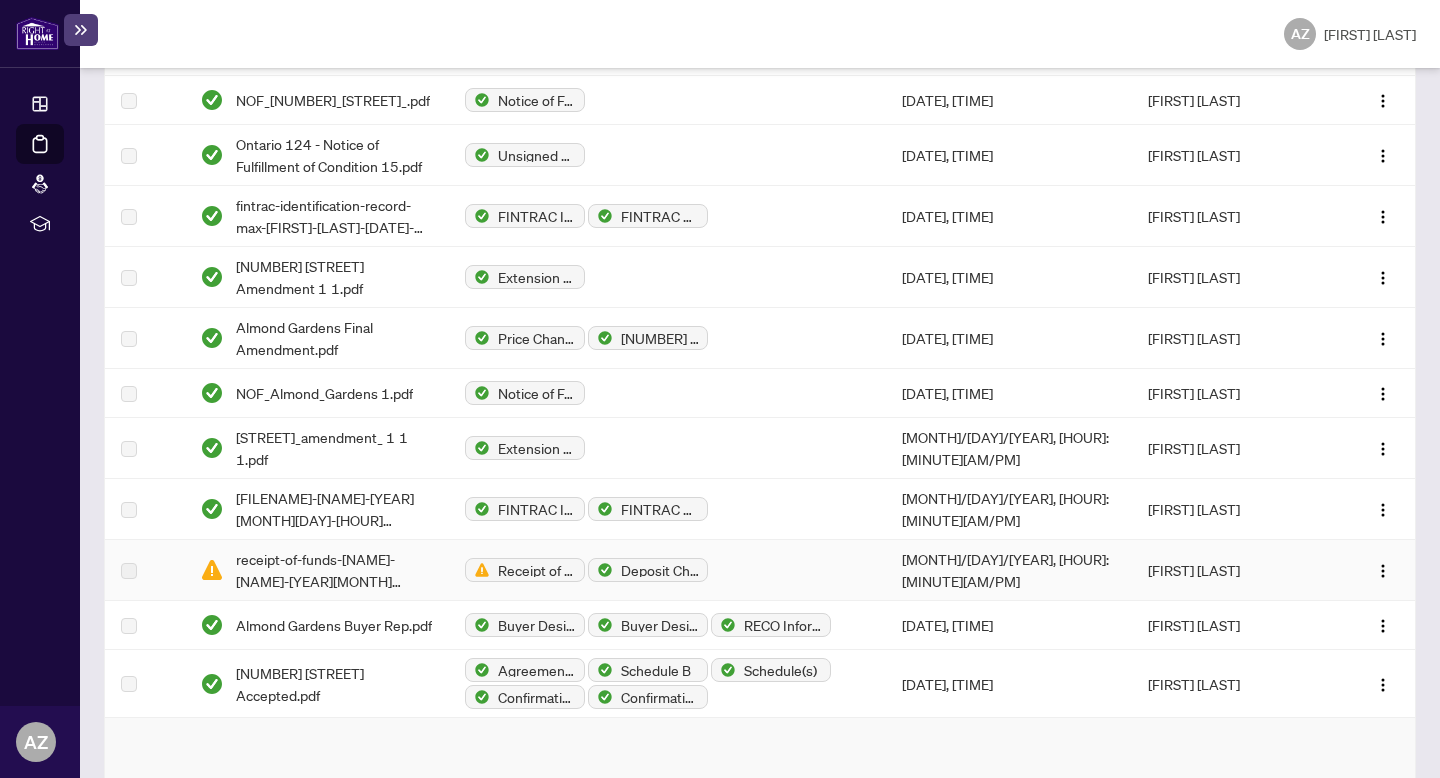 click on "receipt-of-funds-[NAME]-[NAME]-[YEAR][MONTH][DAY]-[HOUR][MINUTE][SECOND].pdf" at bounding box center [334, 570] 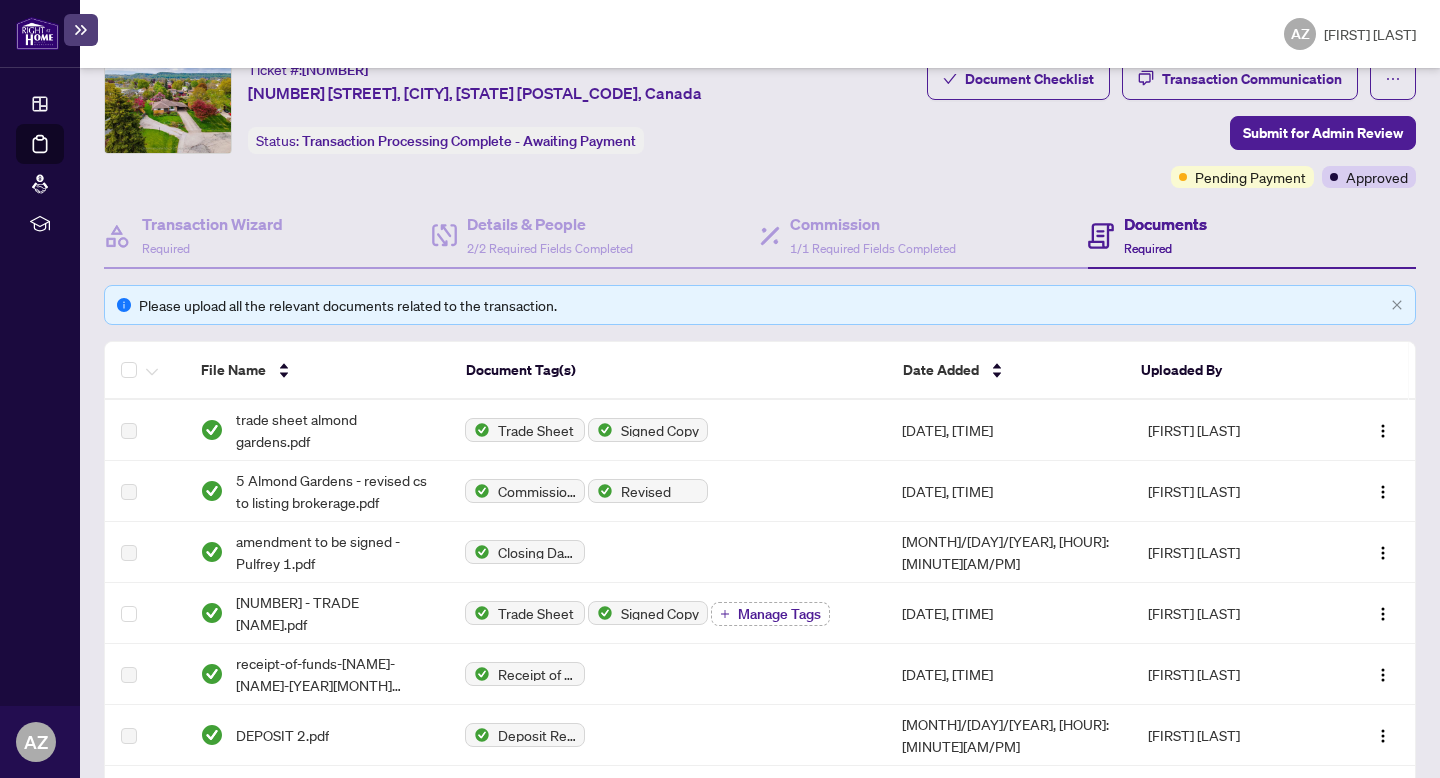 scroll, scrollTop: 0, scrollLeft: 0, axis: both 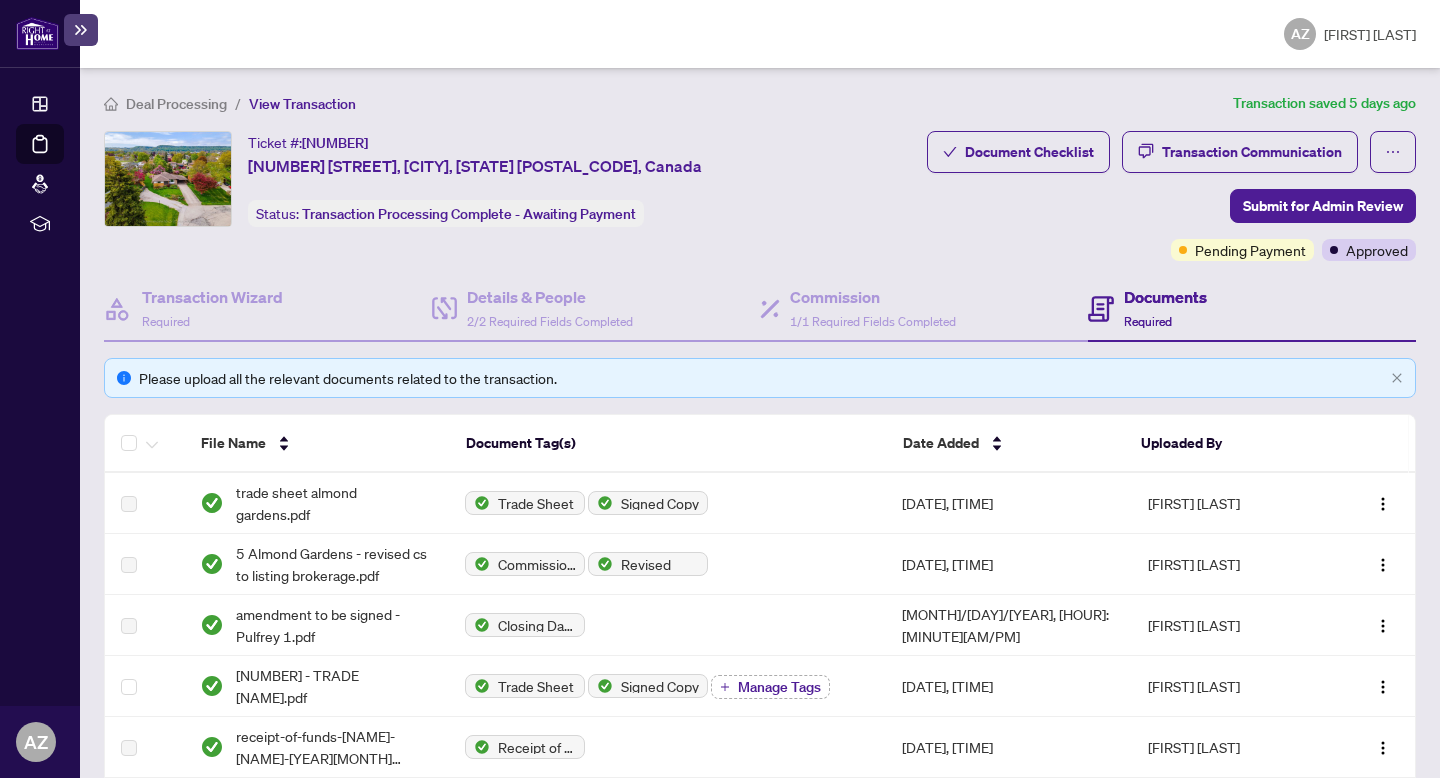 click on "Transaction Processing Complete - Awaiting Payment" at bounding box center (469, 214) 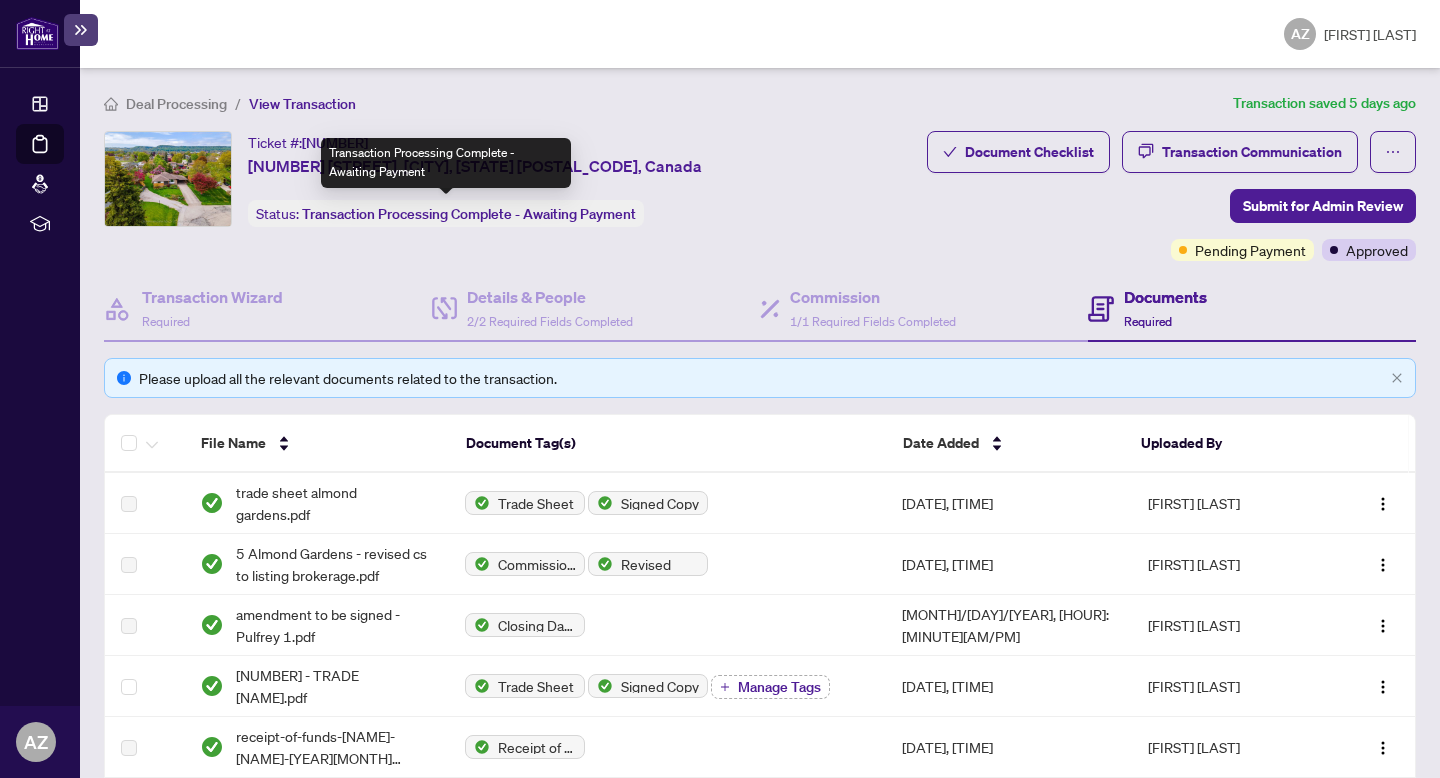 click on "Deal Processing" at bounding box center (165, 103) 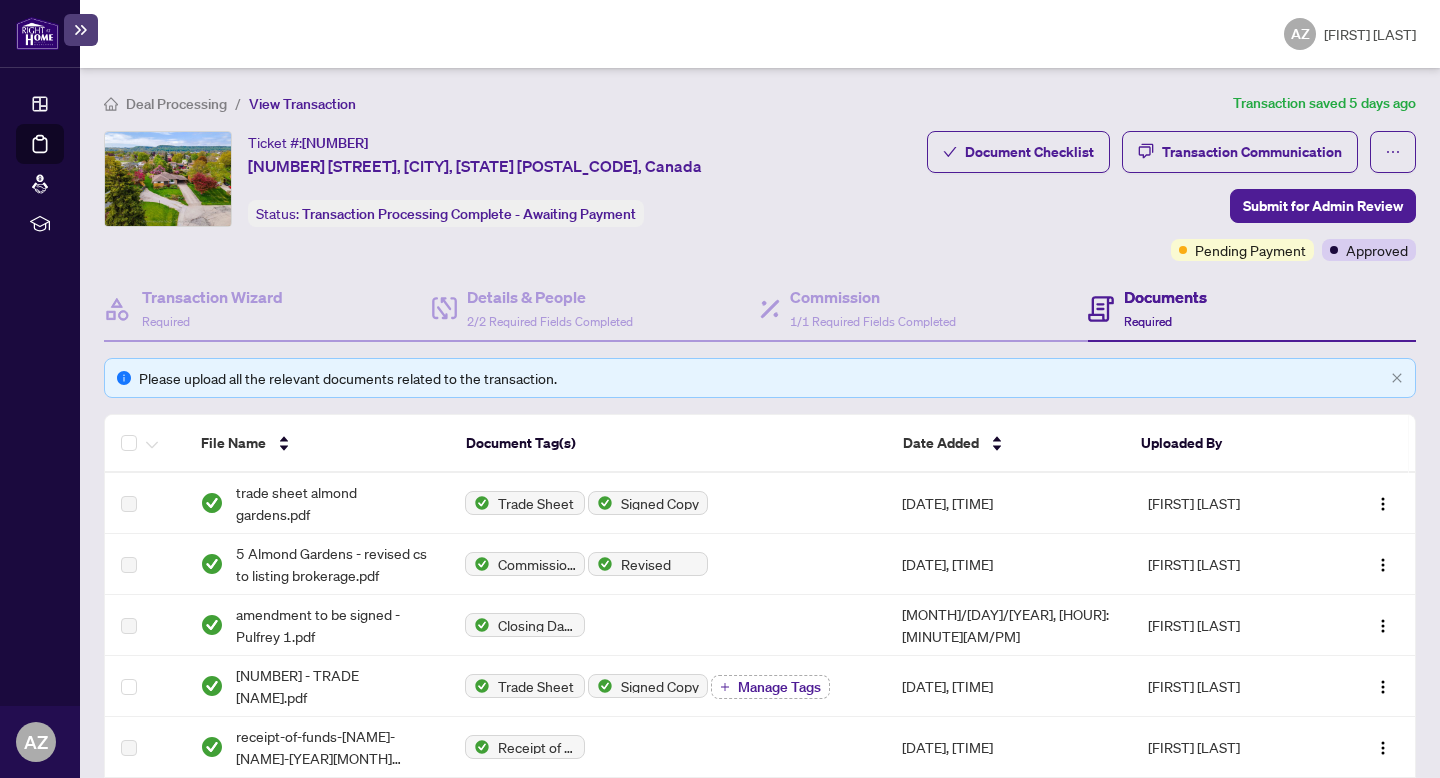 click on "Deal Processing" at bounding box center [165, 103] 